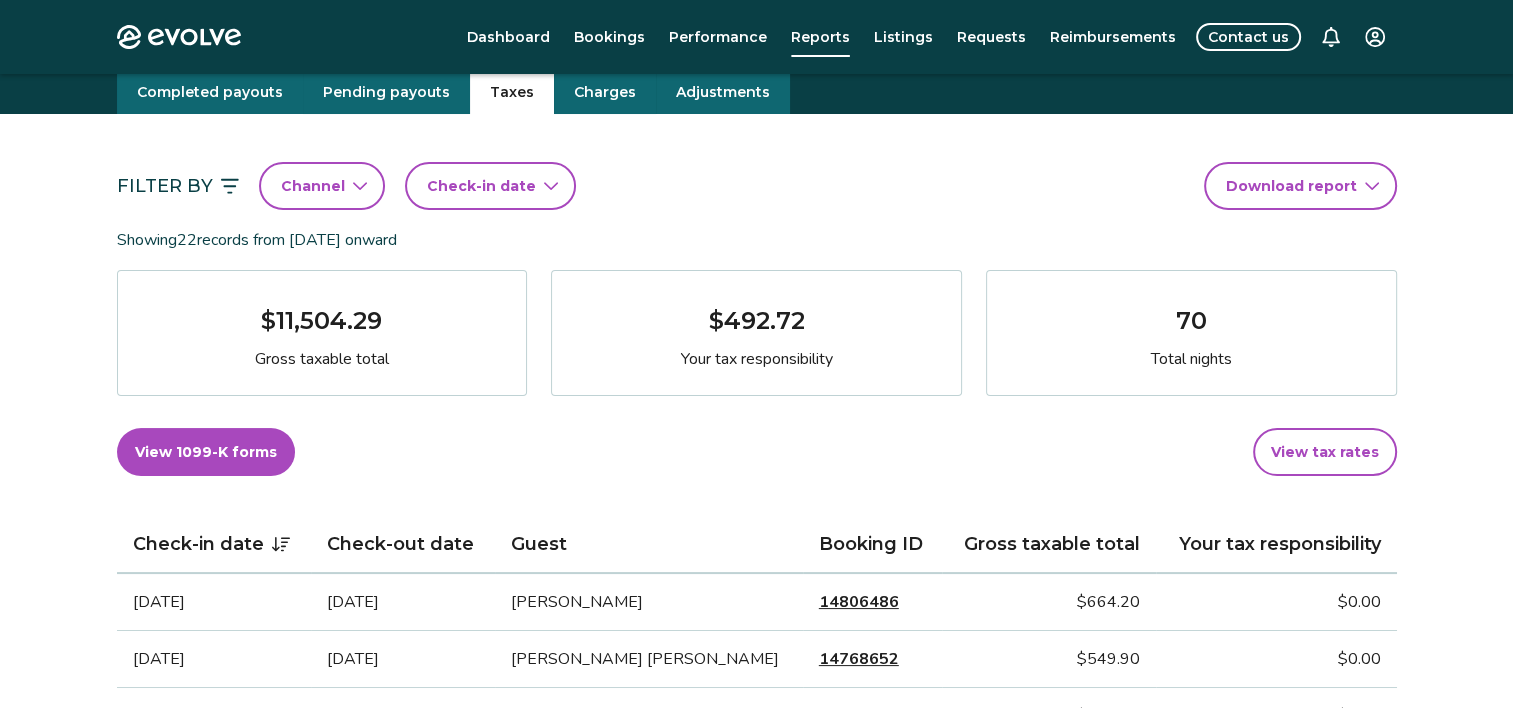 scroll, scrollTop: 62, scrollLeft: 0, axis: vertical 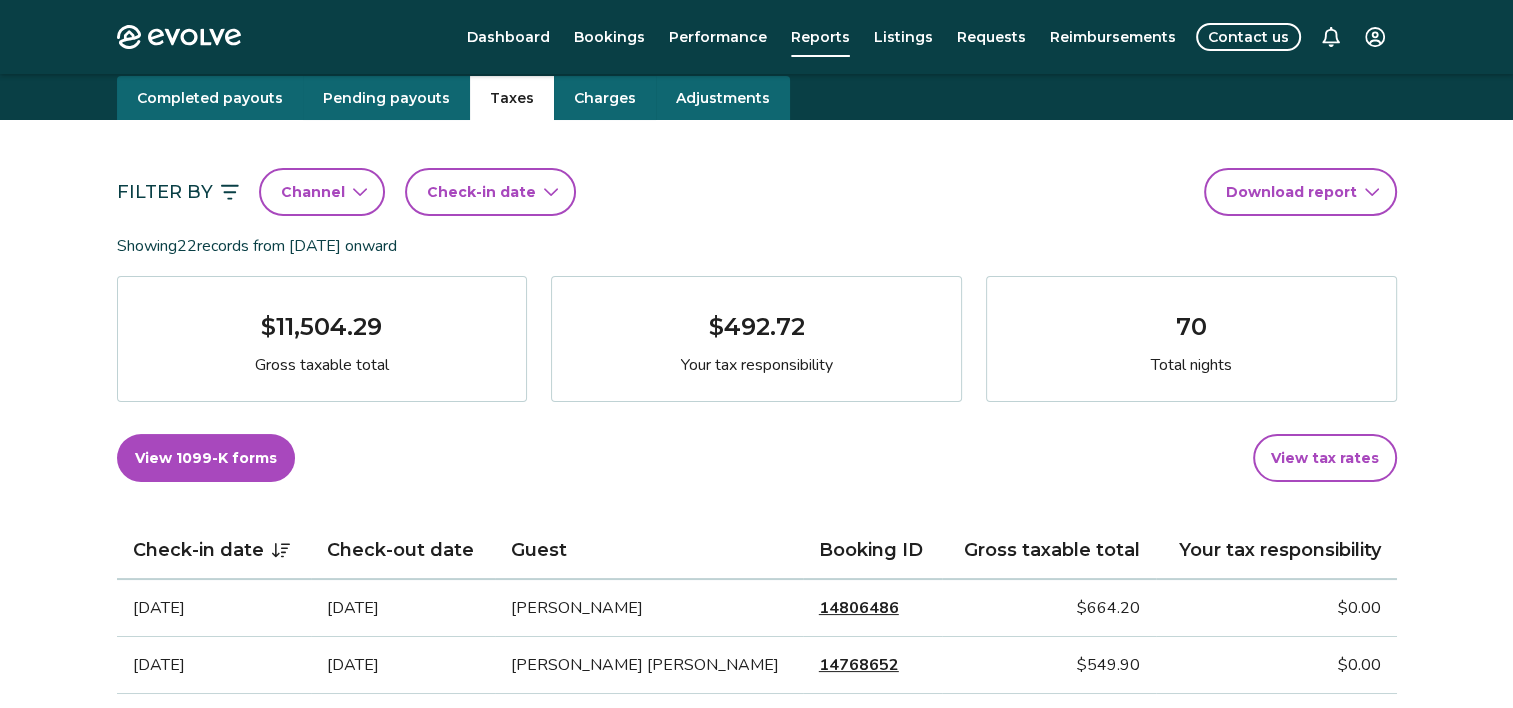 click 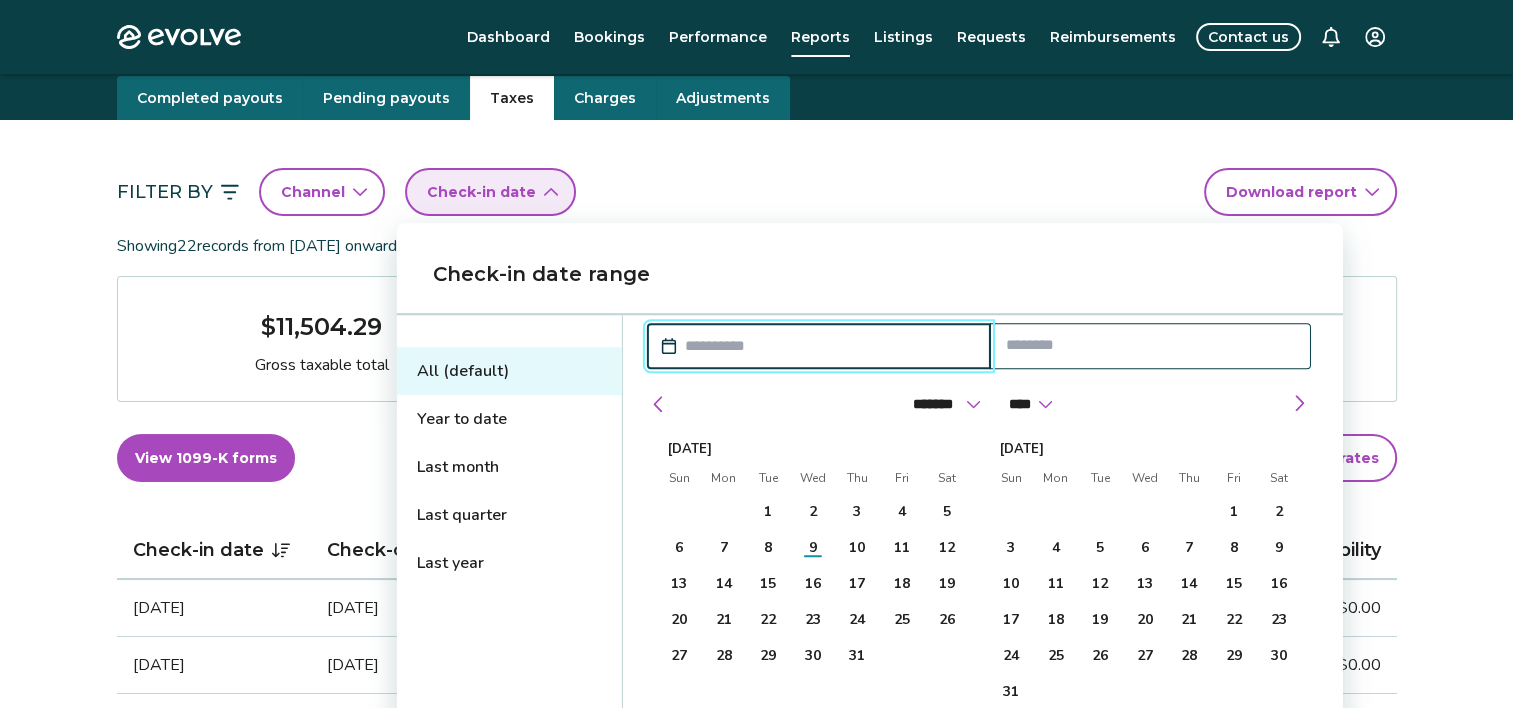 click on "Last quarter" at bounding box center (509, 515) 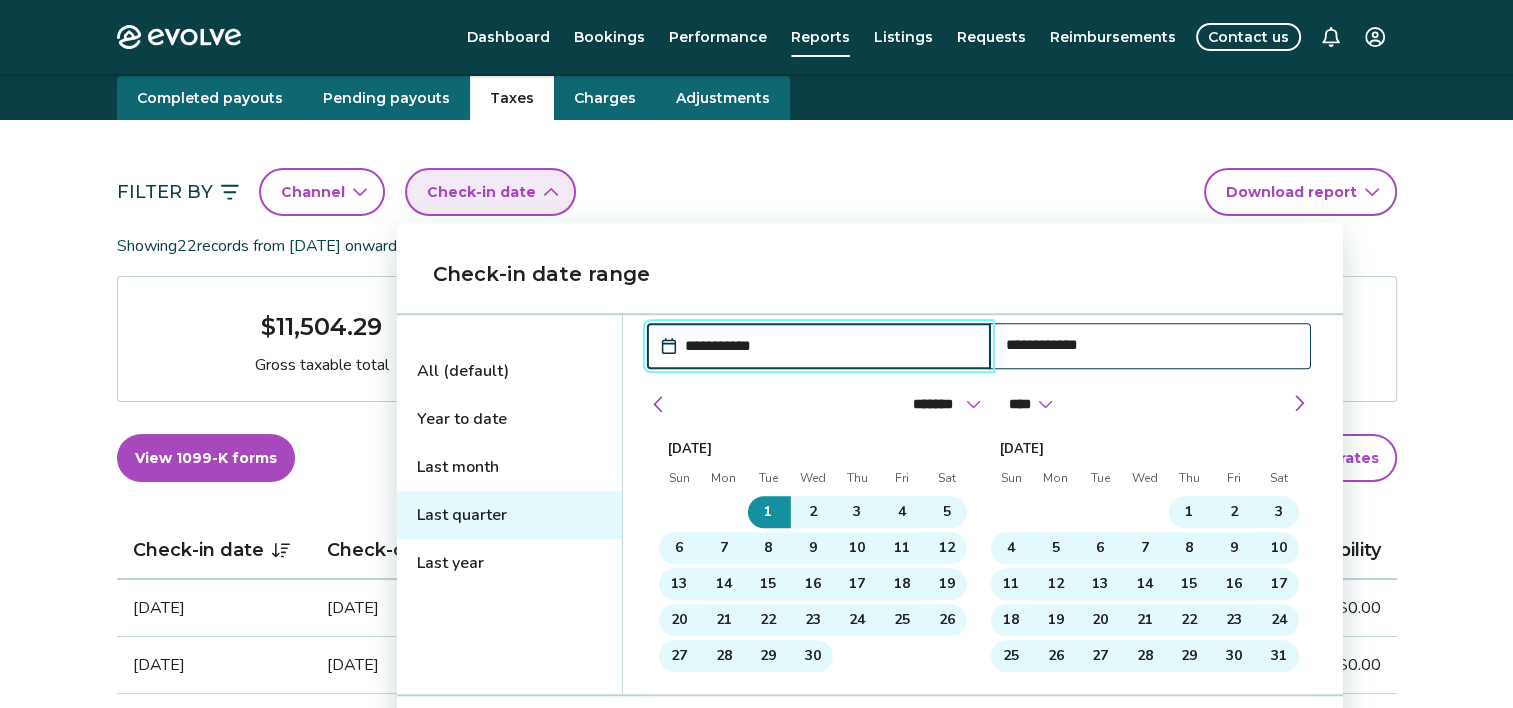 click on "Last quarter" at bounding box center [509, 515] 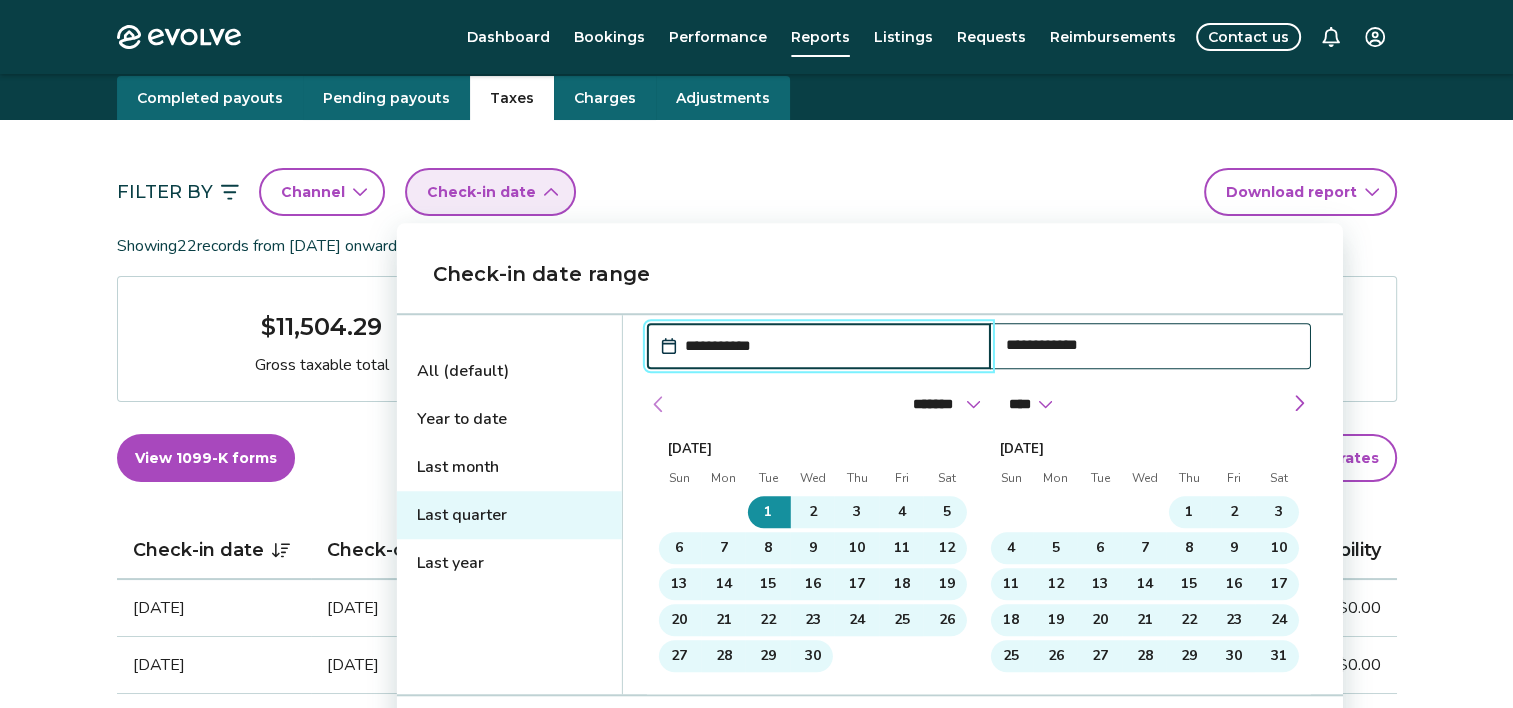 click at bounding box center [659, 404] 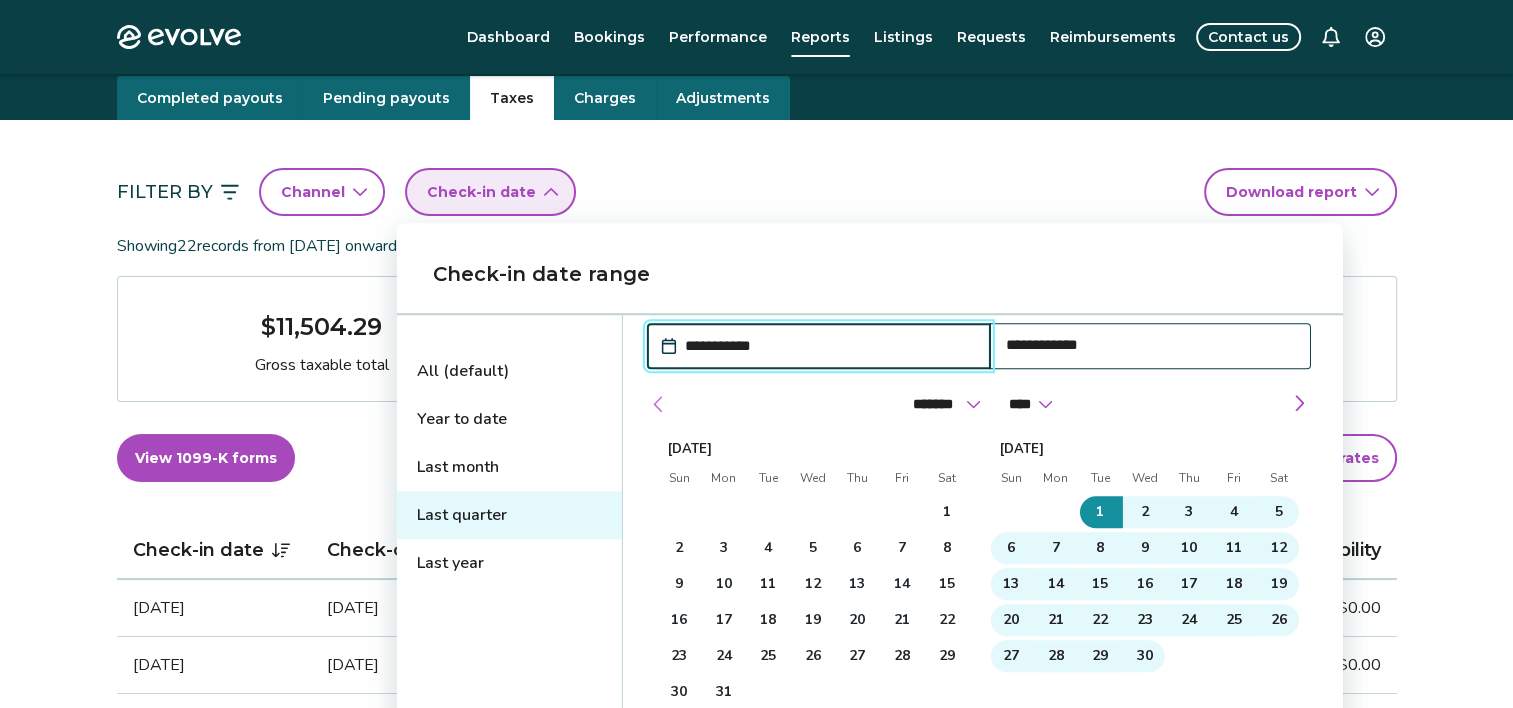 click at bounding box center [659, 404] 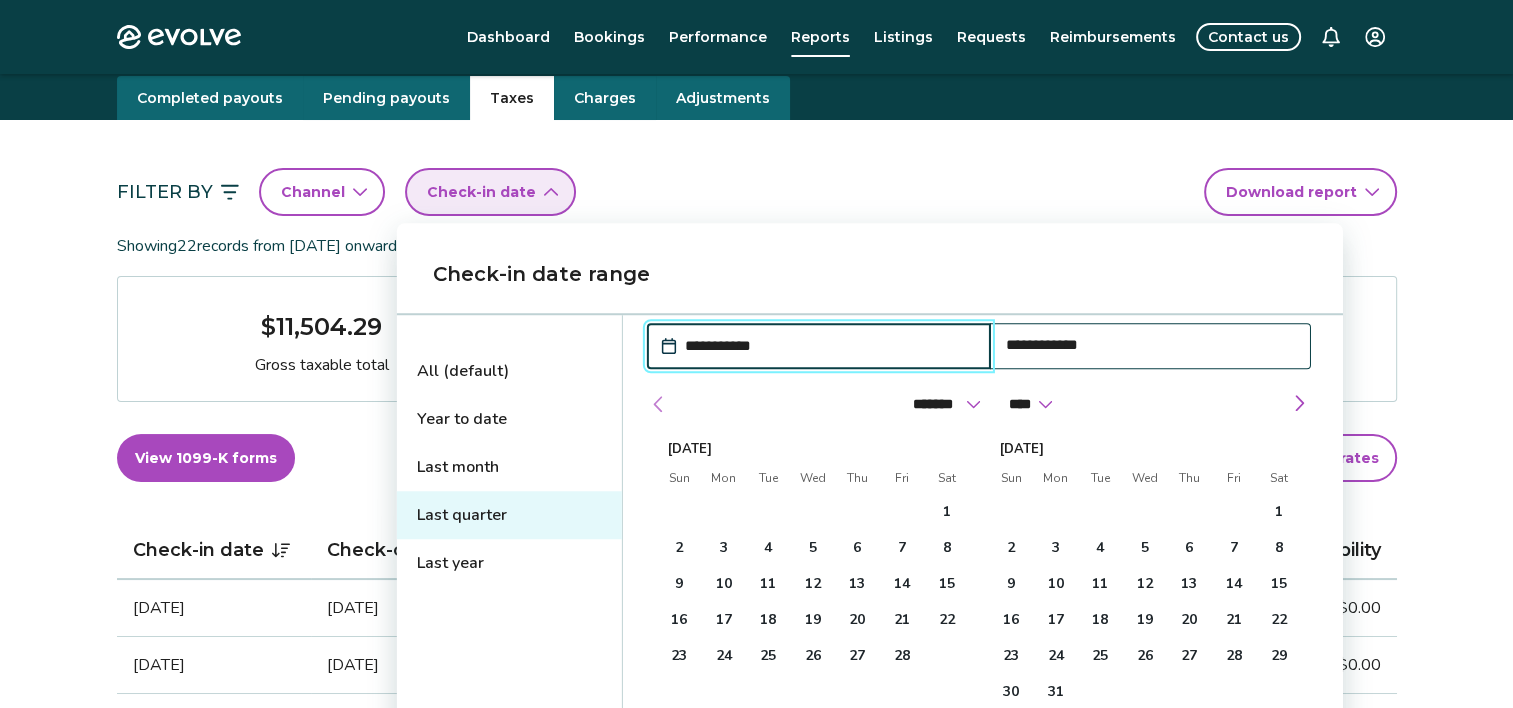 click at bounding box center [659, 404] 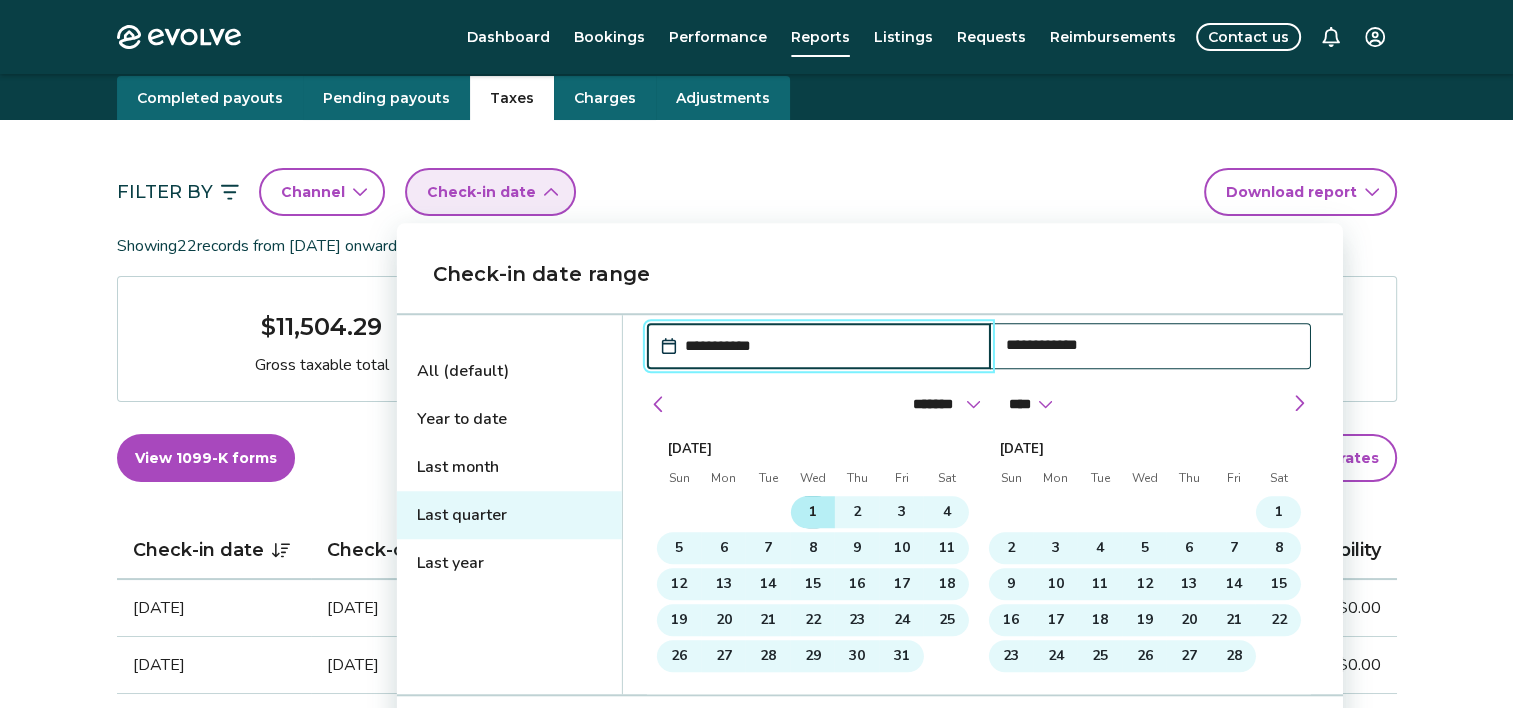 click on "1" at bounding box center [813, 512] 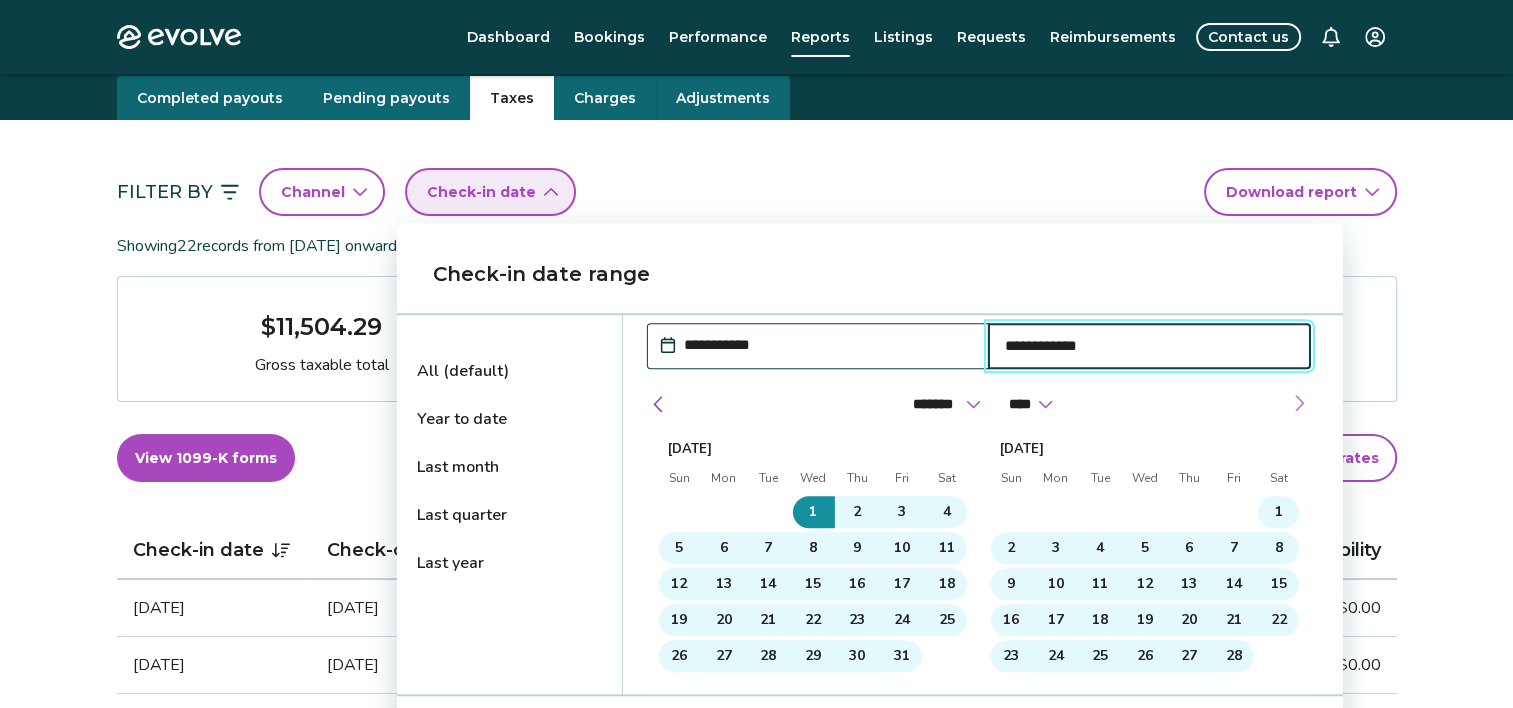 click at bounding box center (1299, 403) 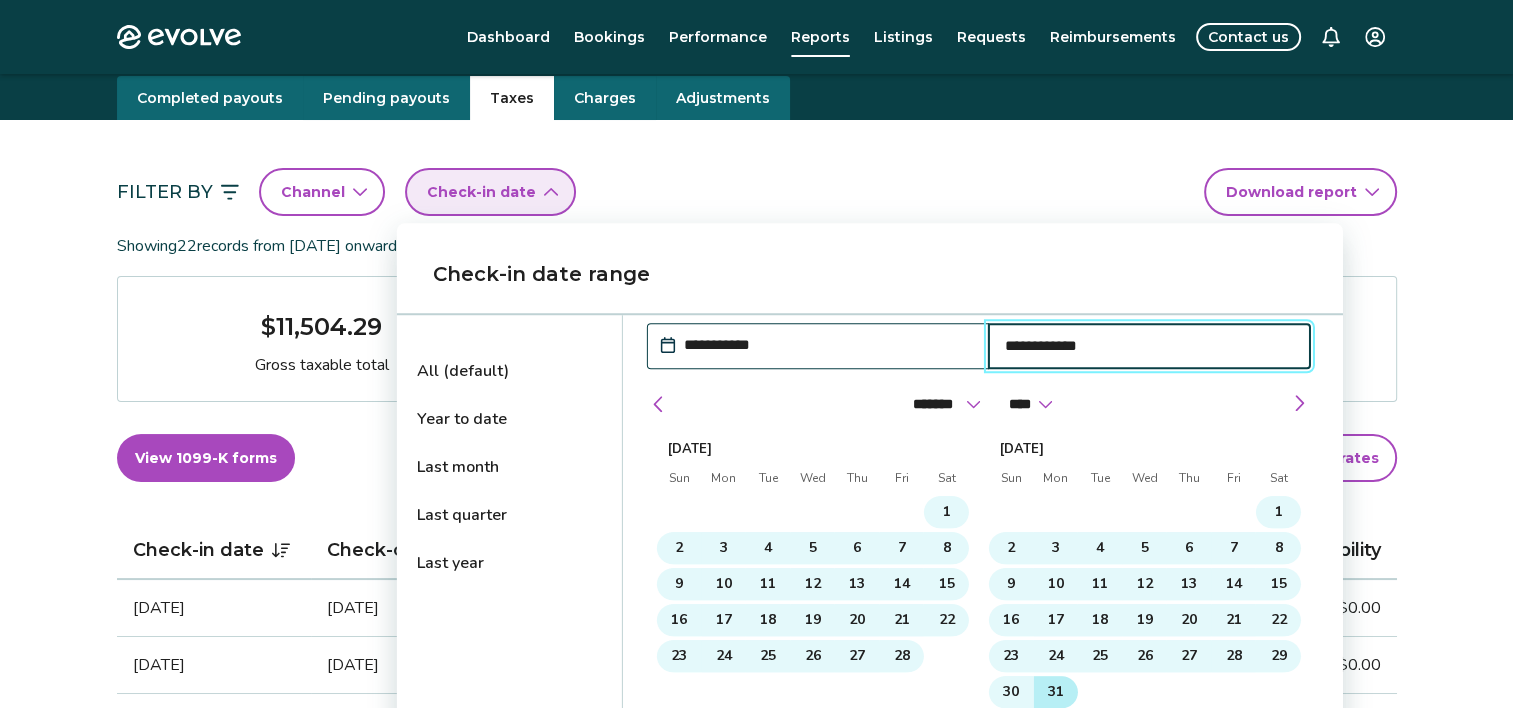type on "**********" 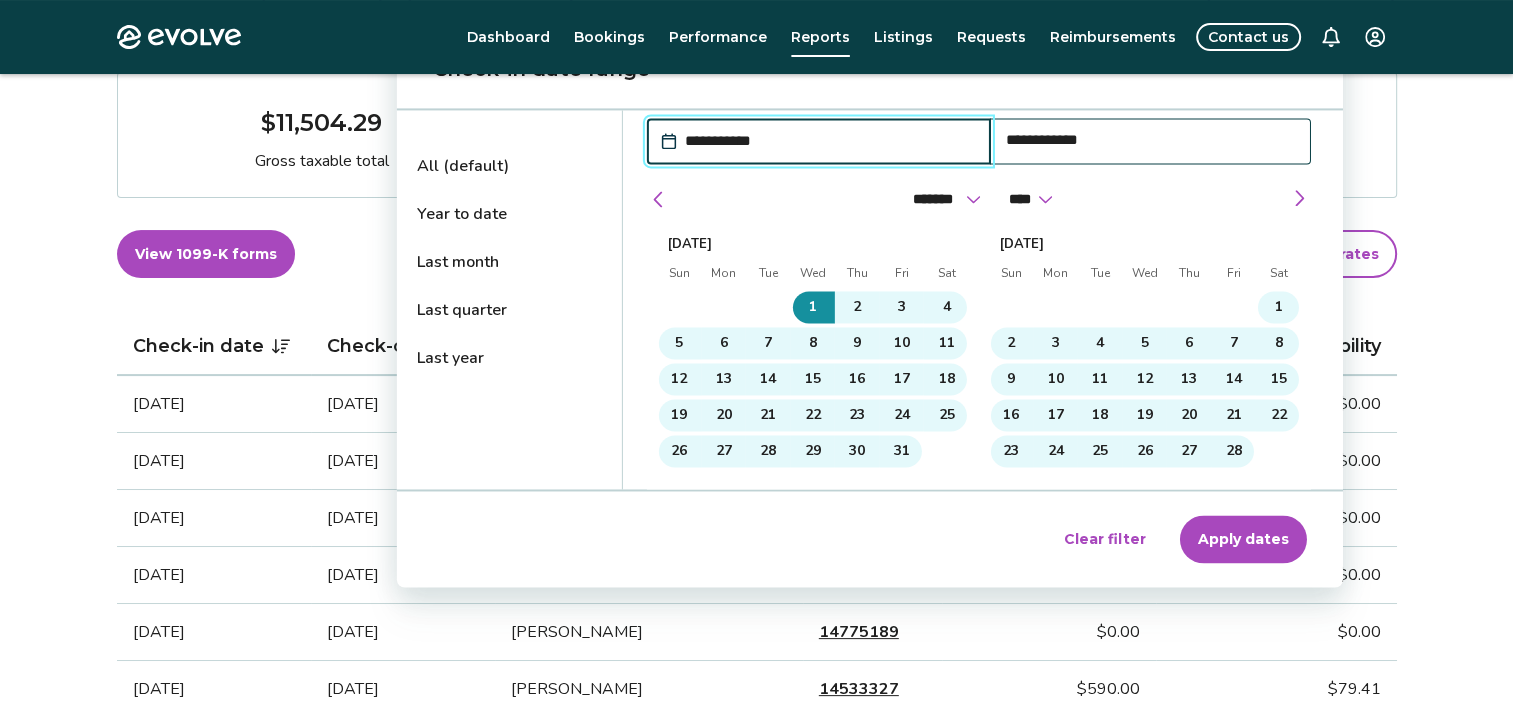 scroll, scrollTop: 268, scrollLeft: 0, axis: vertical 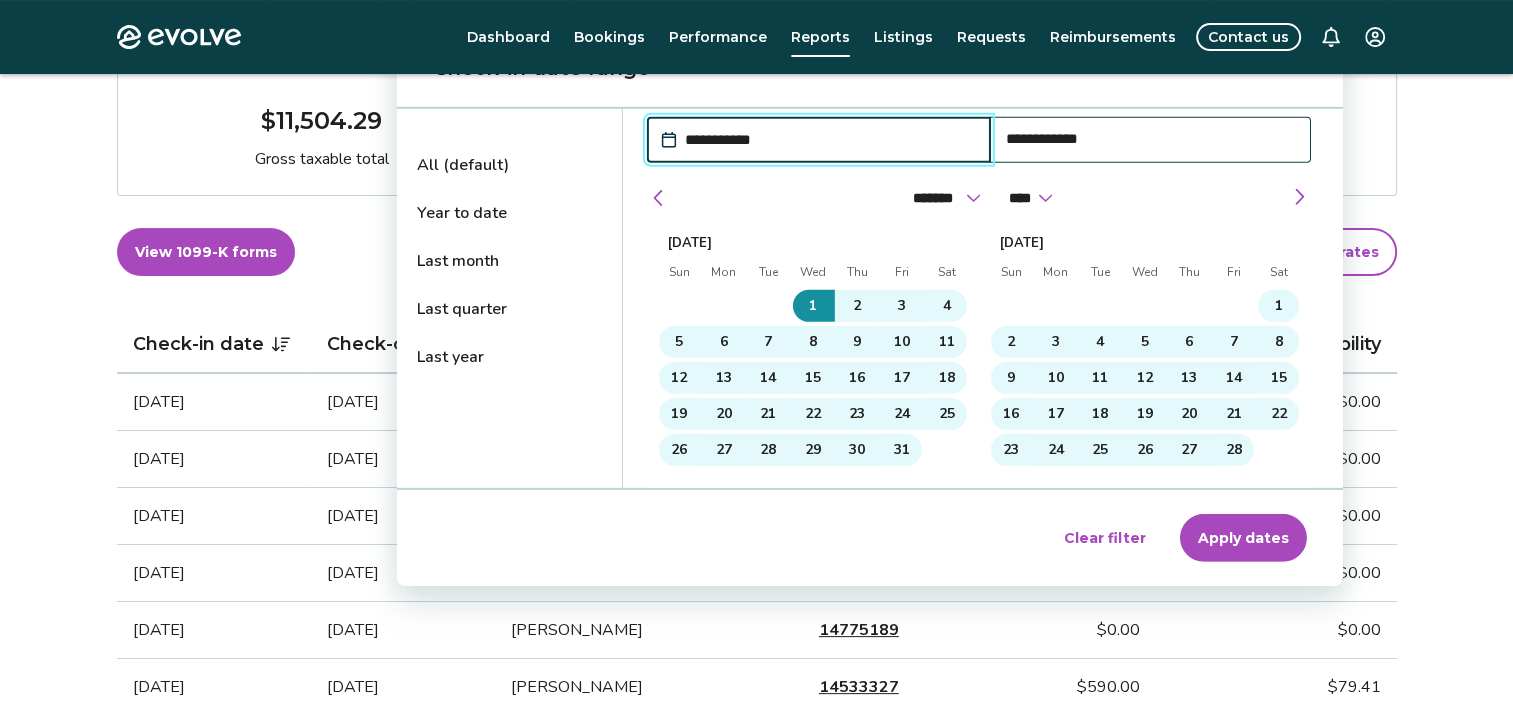 click on "Apply dates" at bounding box center [1243, 538] 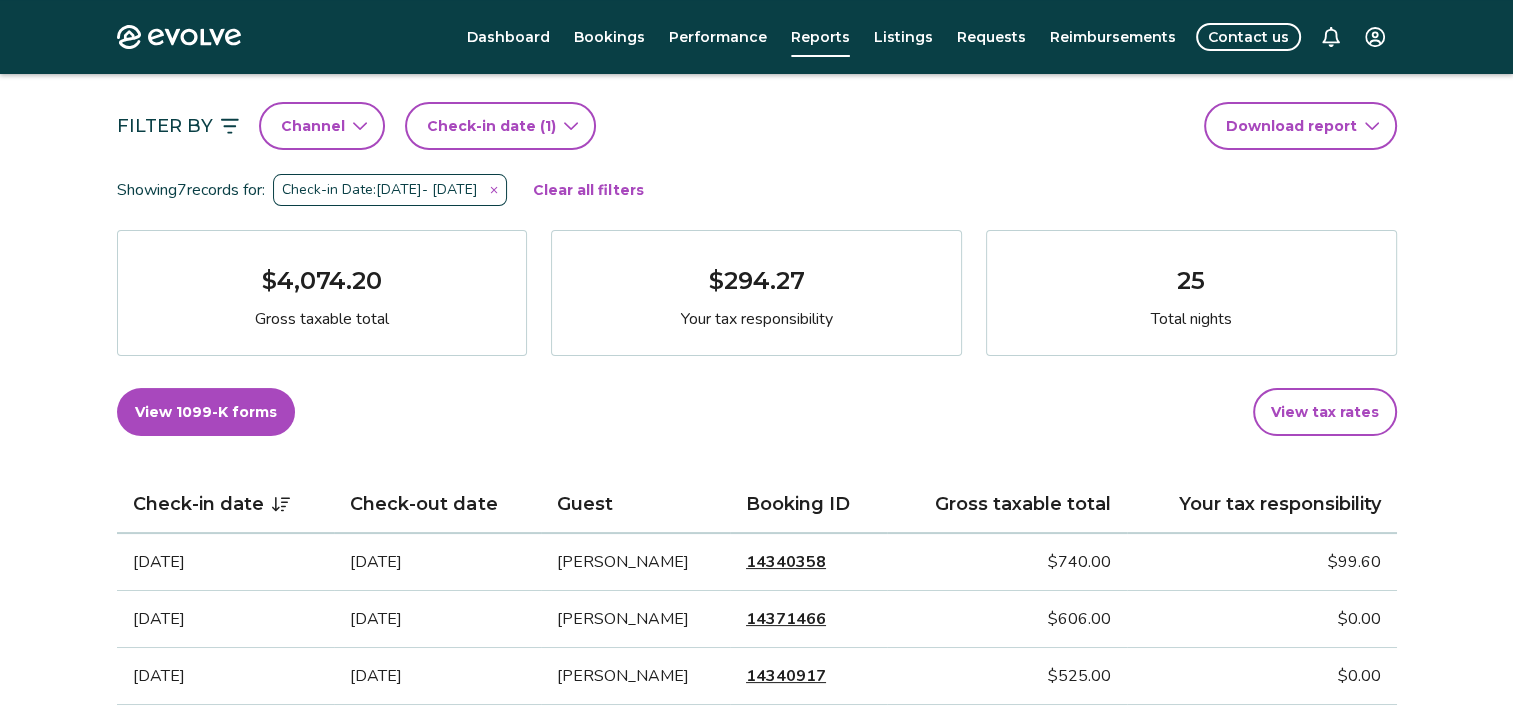 scroll, scrollTop: 128, scrollLeft: 0, axis: vertical 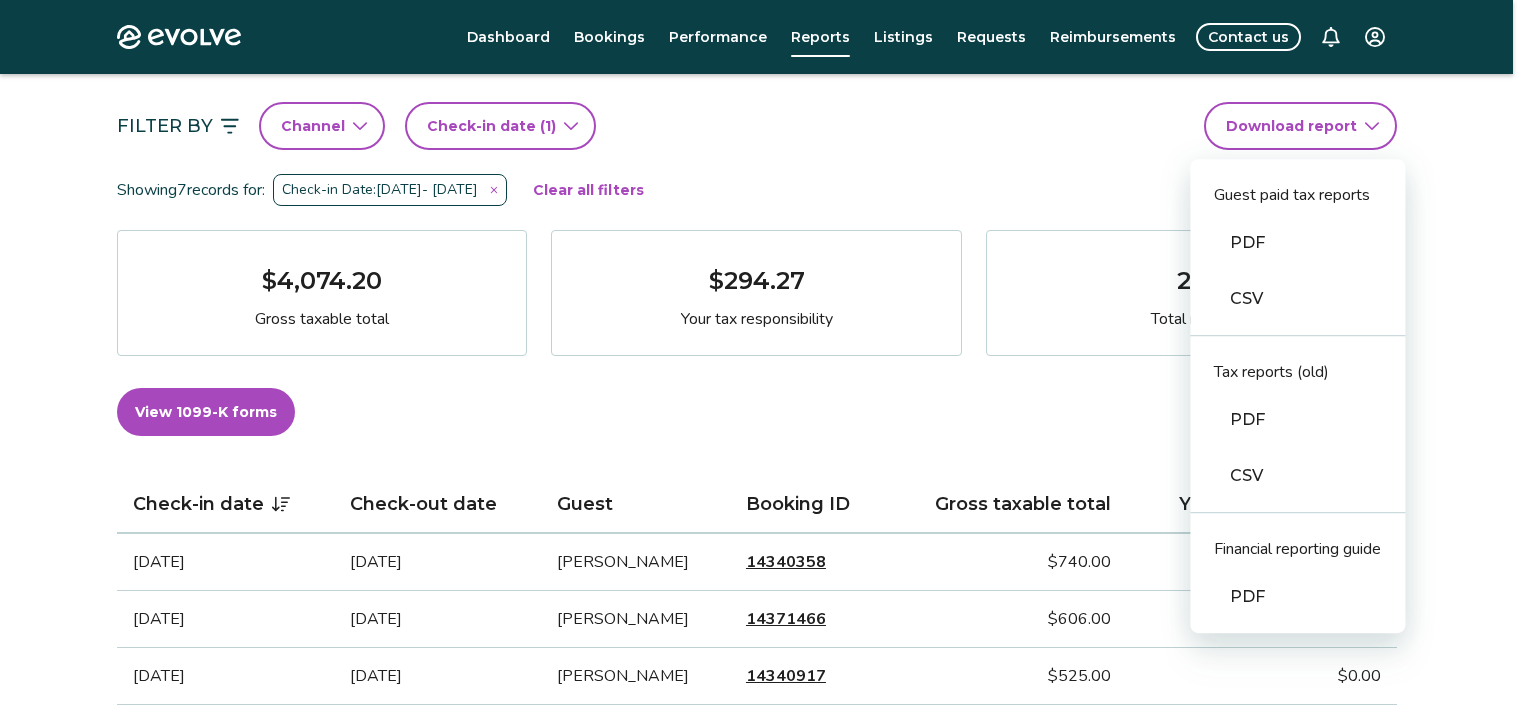 click on "Evolve Dashboard Bookings Performance Reports Listings Requests Reimbursements Contact us Reports Completed payouts Pending payouts Taxes Charges Adjustments Filter By  Channel Check-in date (1) Download   report Guest paid tax reports PDF CSV Tax reports (old) PDF CSV Financial reporting guide PDF Showing  7  records   for: Check-in Date:  [DATE]  -   [DATE] Clear all filters $4,074.20 Gross taxable total $294.27 Your tax responsibility 25 Total nights View 1099-K forms View tax rates Check-in date Check-out date Guest Booking ID Gross taxable total Your tax responsibility [DATE] [DATE] [PERSON_NAME] 14340358 $740.00 $99.60 [DATE] [DATE] [PERSON_NAME] 14371466 $606.00 $0.00 [DATE] [DATE] [PERSON_NAME] 14340917 $525.00 $0.00 [DATE] [DATE] [PERSON_NAME] 14242534 $727.20 $0.00 [DATE] [DATE] [PERSON_NAME] 14152555 $0.00 $0.00 [DATE] [DATE] [PERSON_NAME] 14141358 $871.00 $113.23 [DATE] [DATE] [PERSON_NAME] 14200996 |" at bounding box center [764, 810] 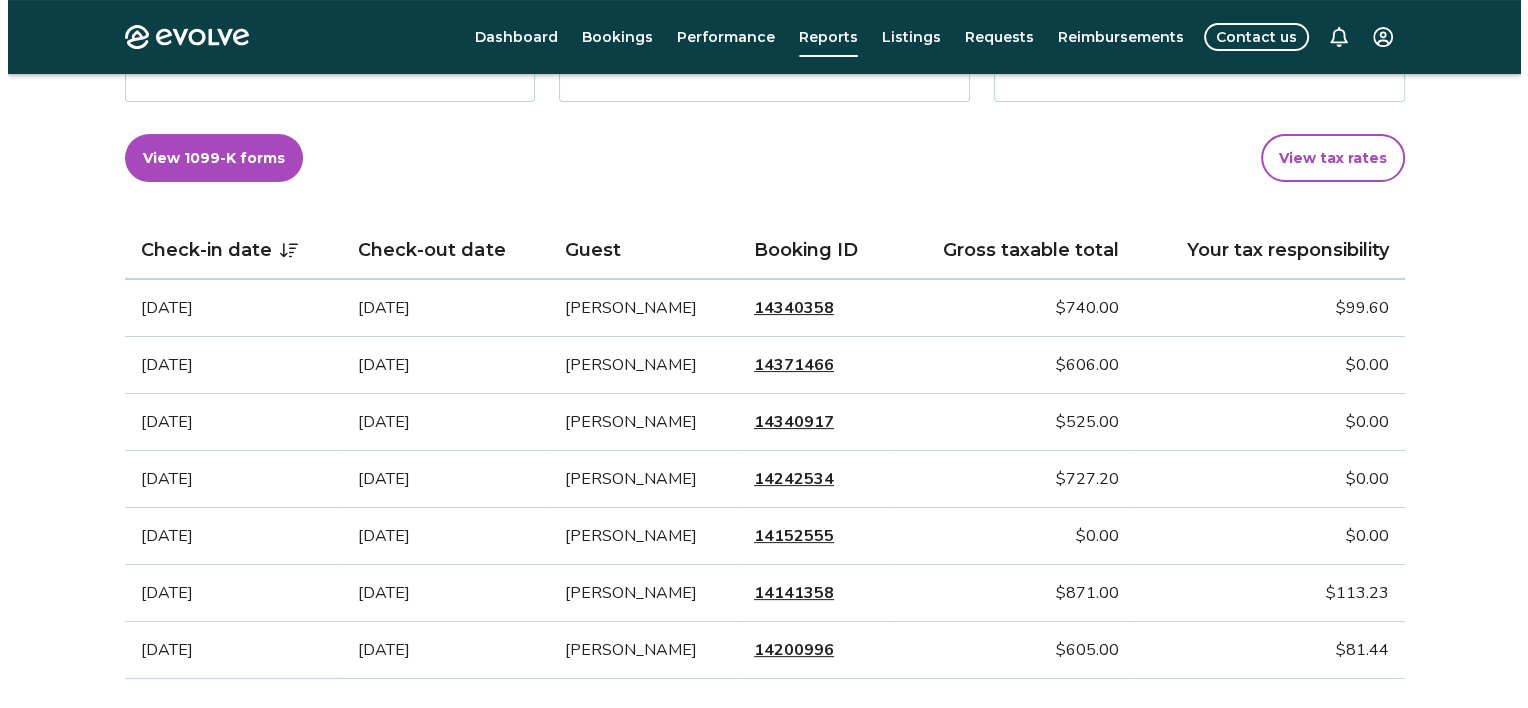 scroll, scrollTop: 380, scrollLeft: 0, axis: vertical 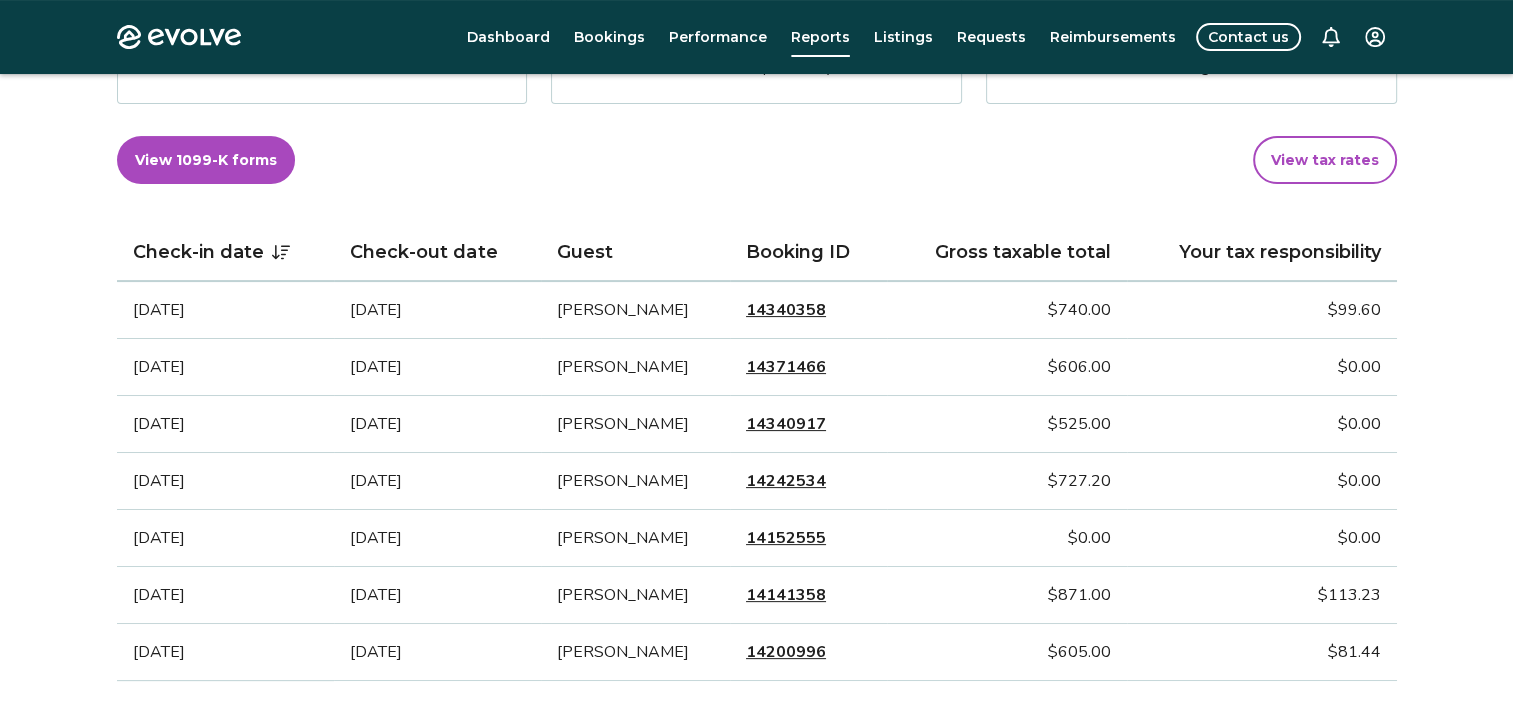 click on "View tax rates" at bounding box center (1325, 160) 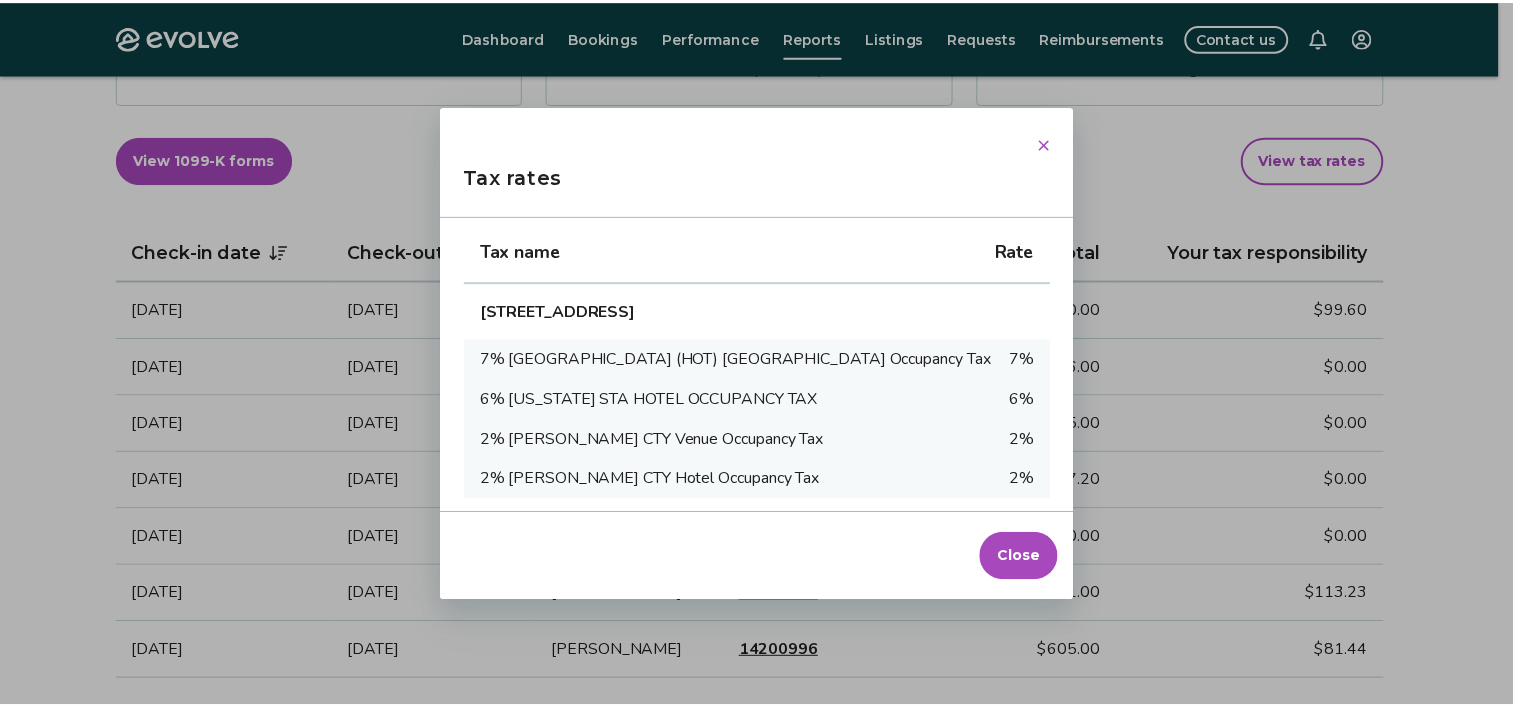 scroll, scrollTop: 28, scrollLeft: 0, axis: vertical 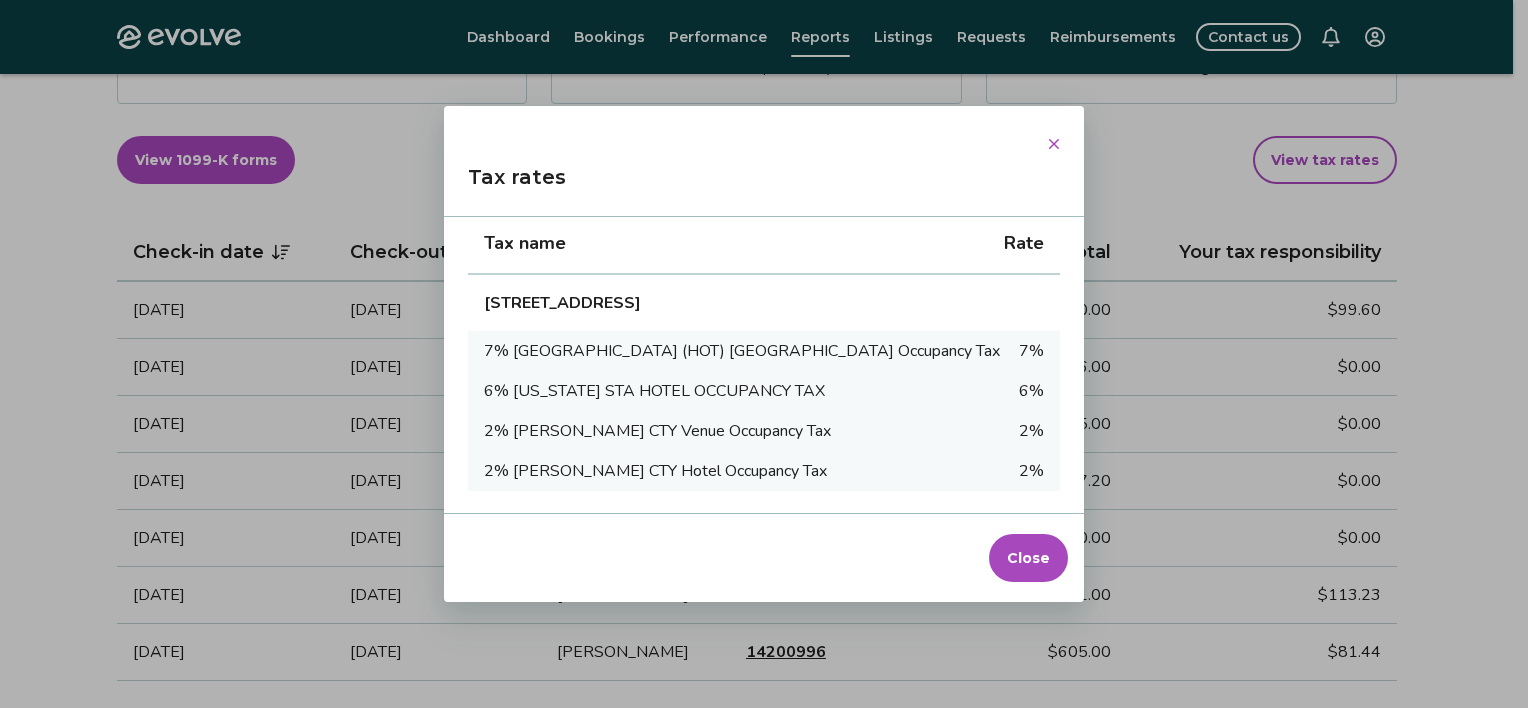 click 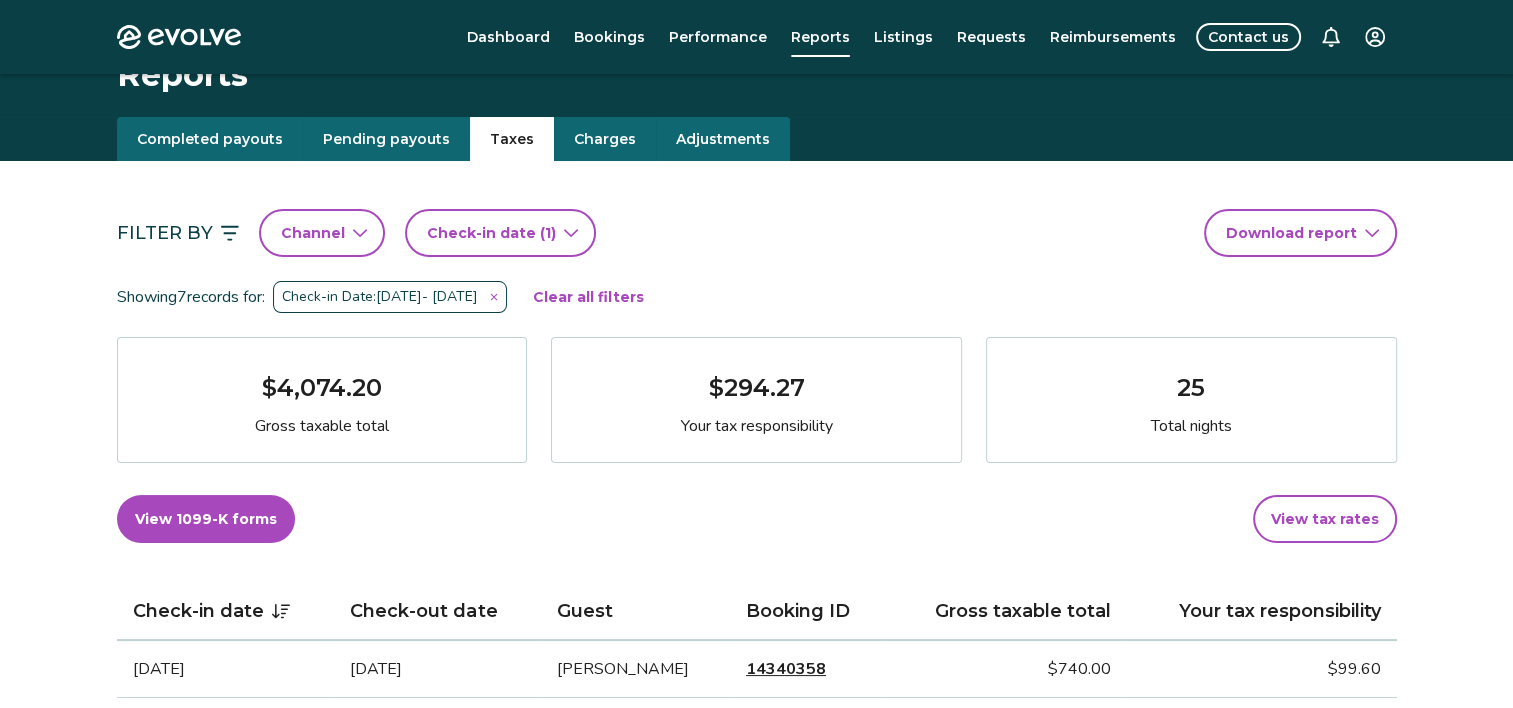 scroll, scrollTop: 0, scrollLeft: 0, axis: both 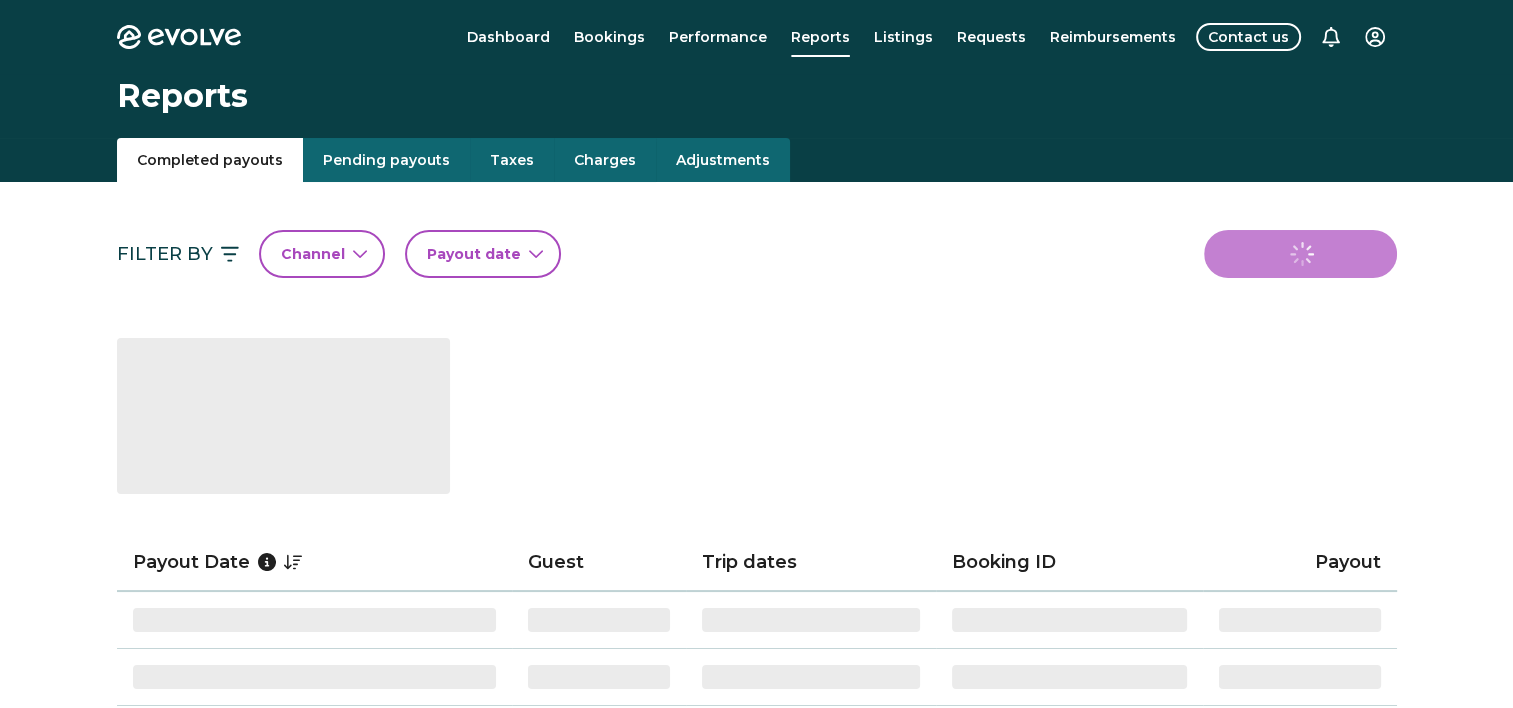 click on "Completed payouts" at bounding box center [210, 160] 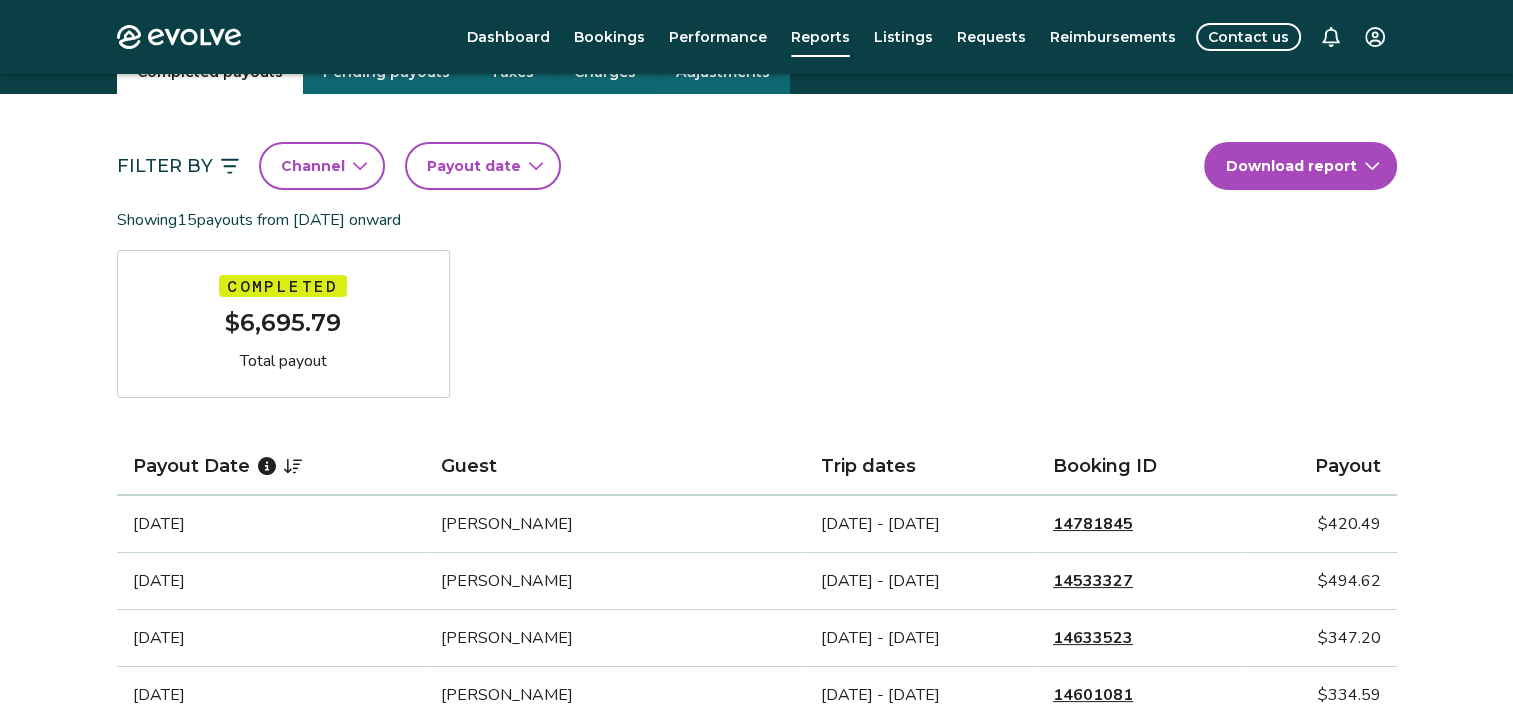 scroll, scrollTop: 88, scrollLeft: 0, axis: vertical 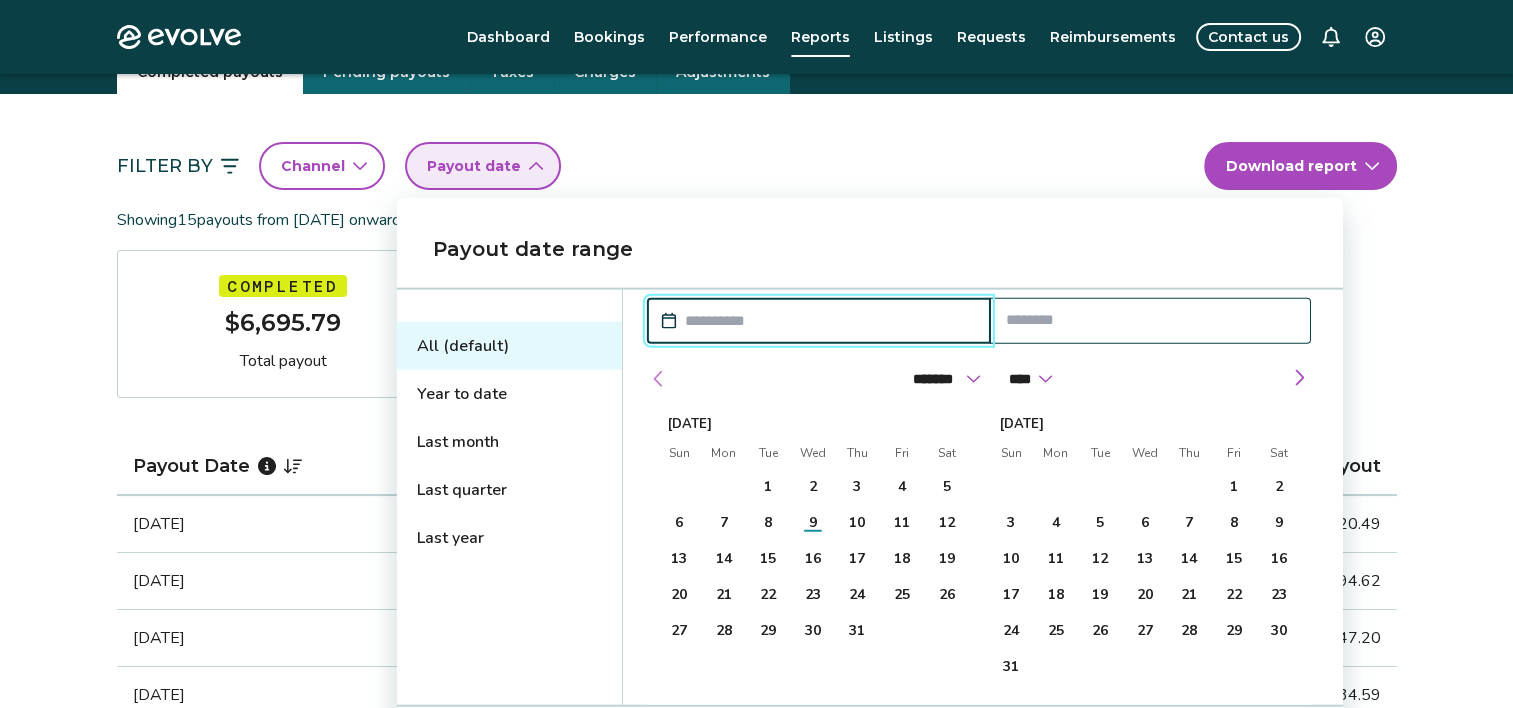 click at bounding box center [659, 379] 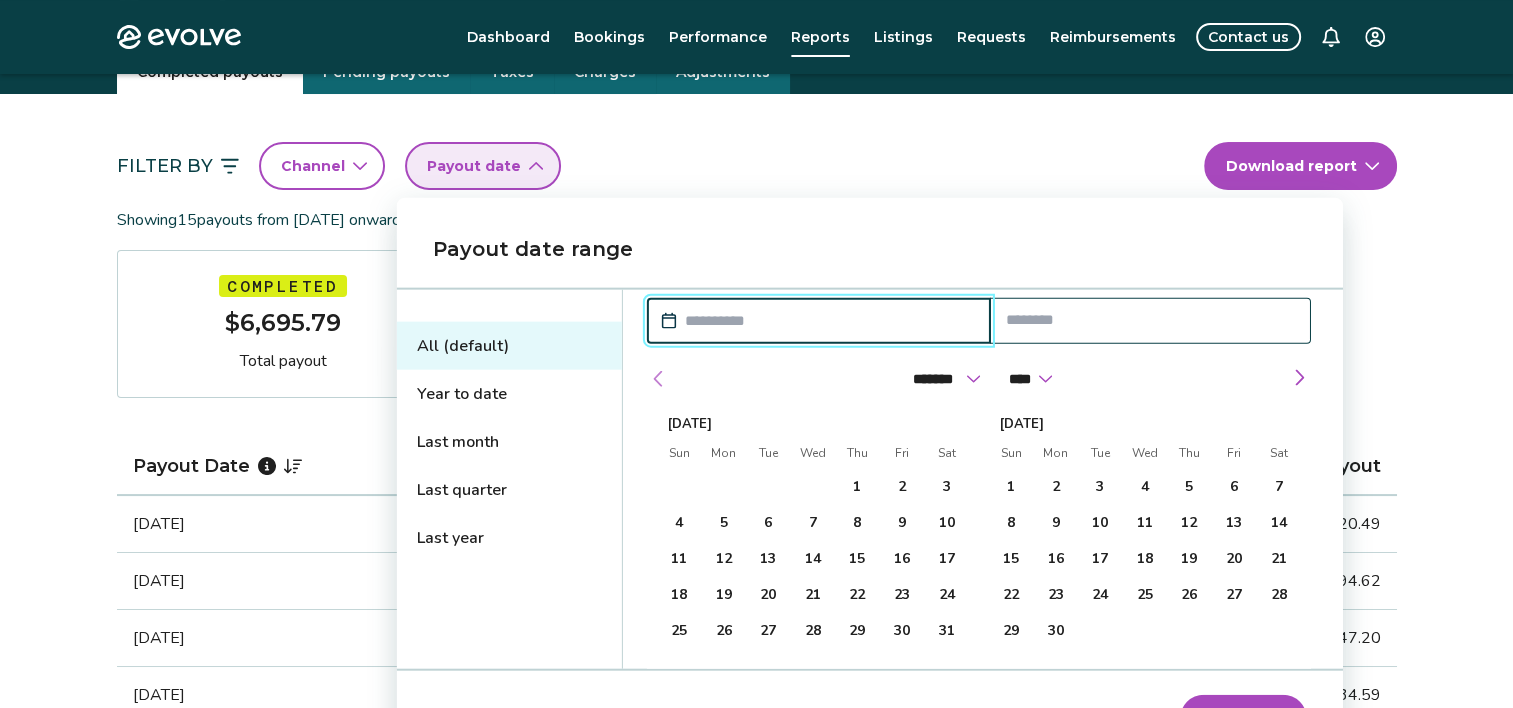 click at bounding box center [659, 379] 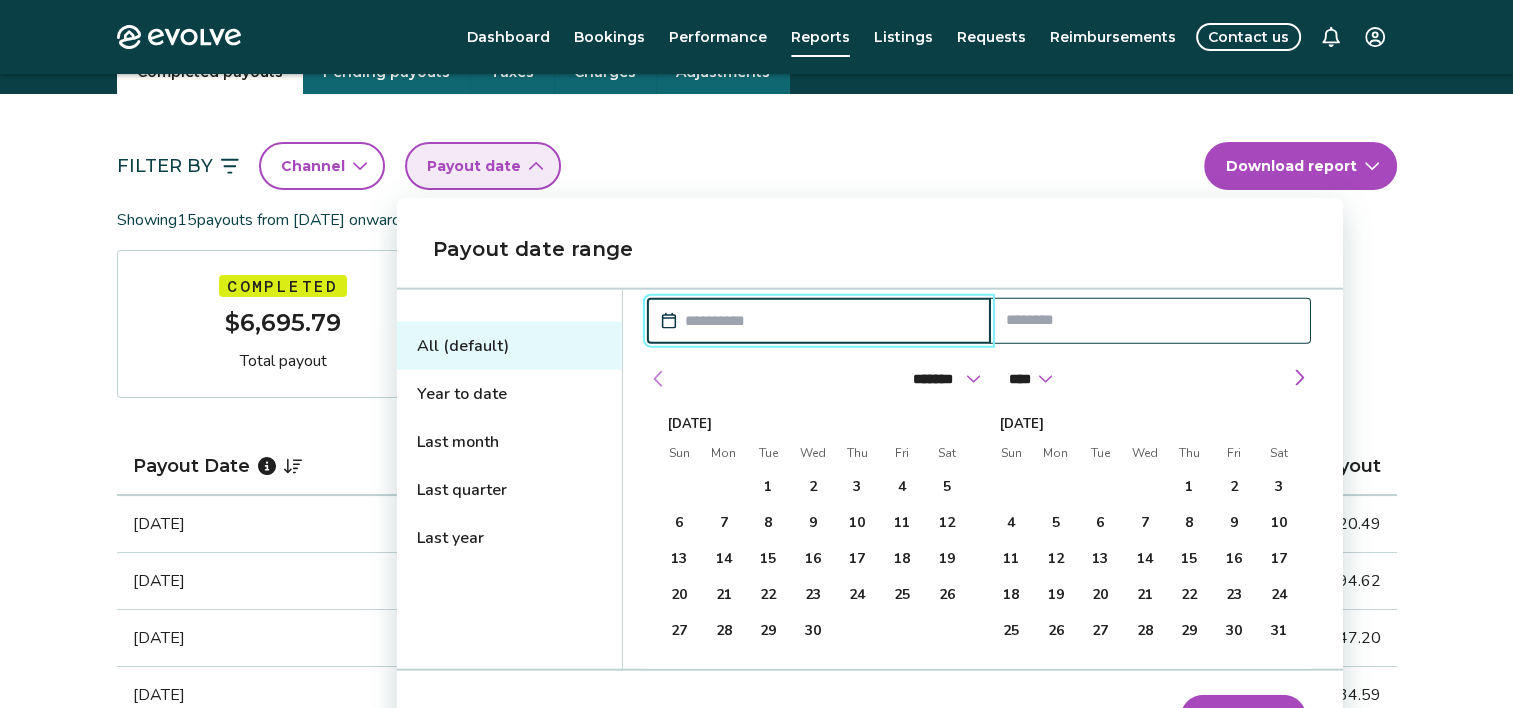 click at bounding box center [659, 379] 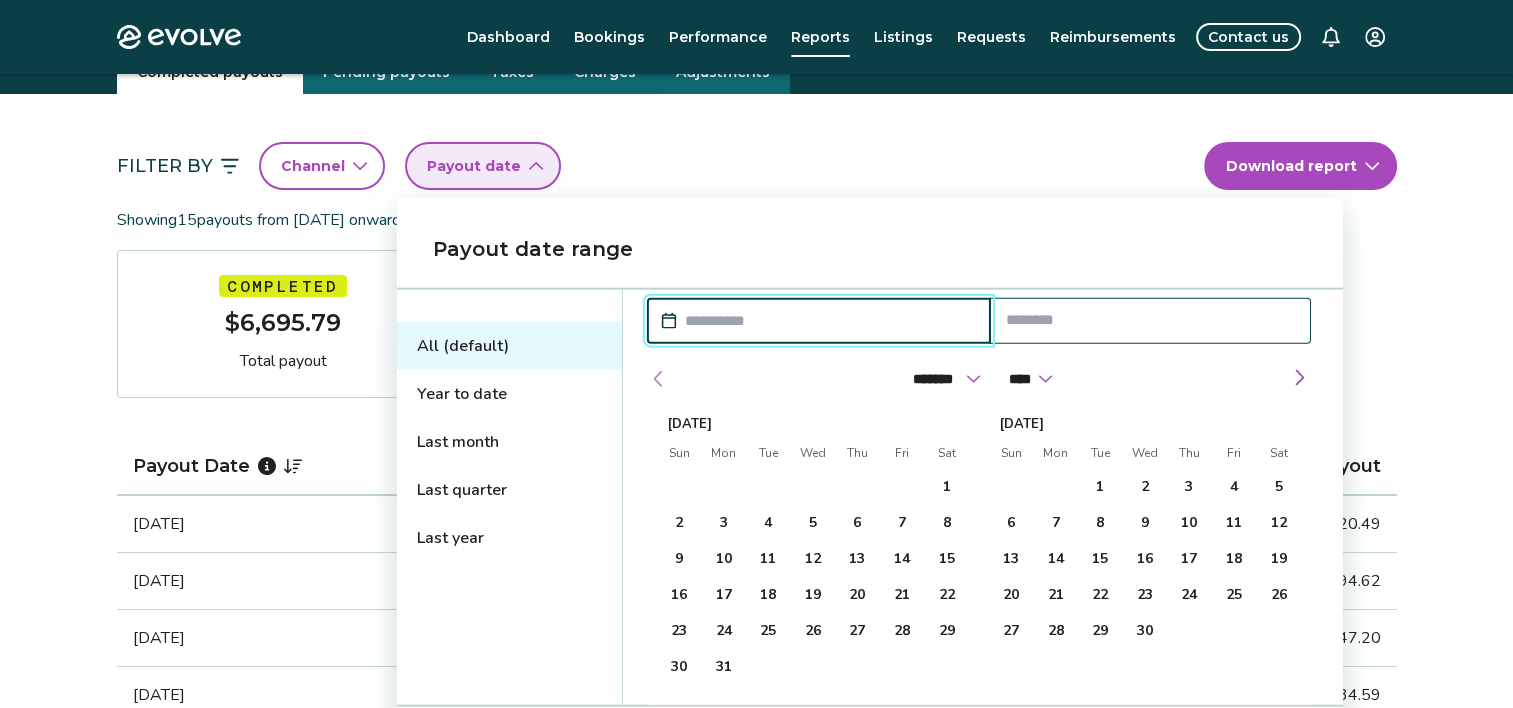 click at bounding box center [659, 379] 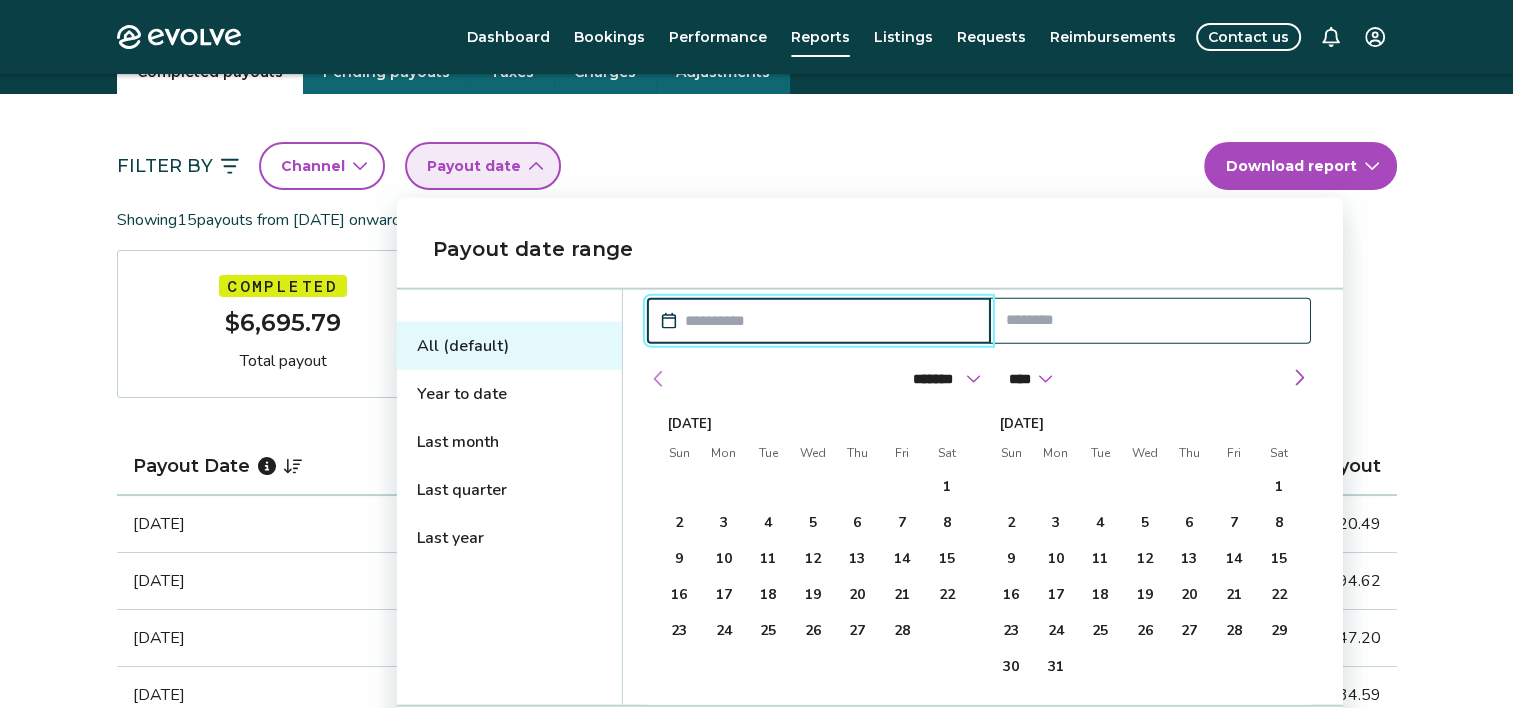 click at bounding box center [659, 379] 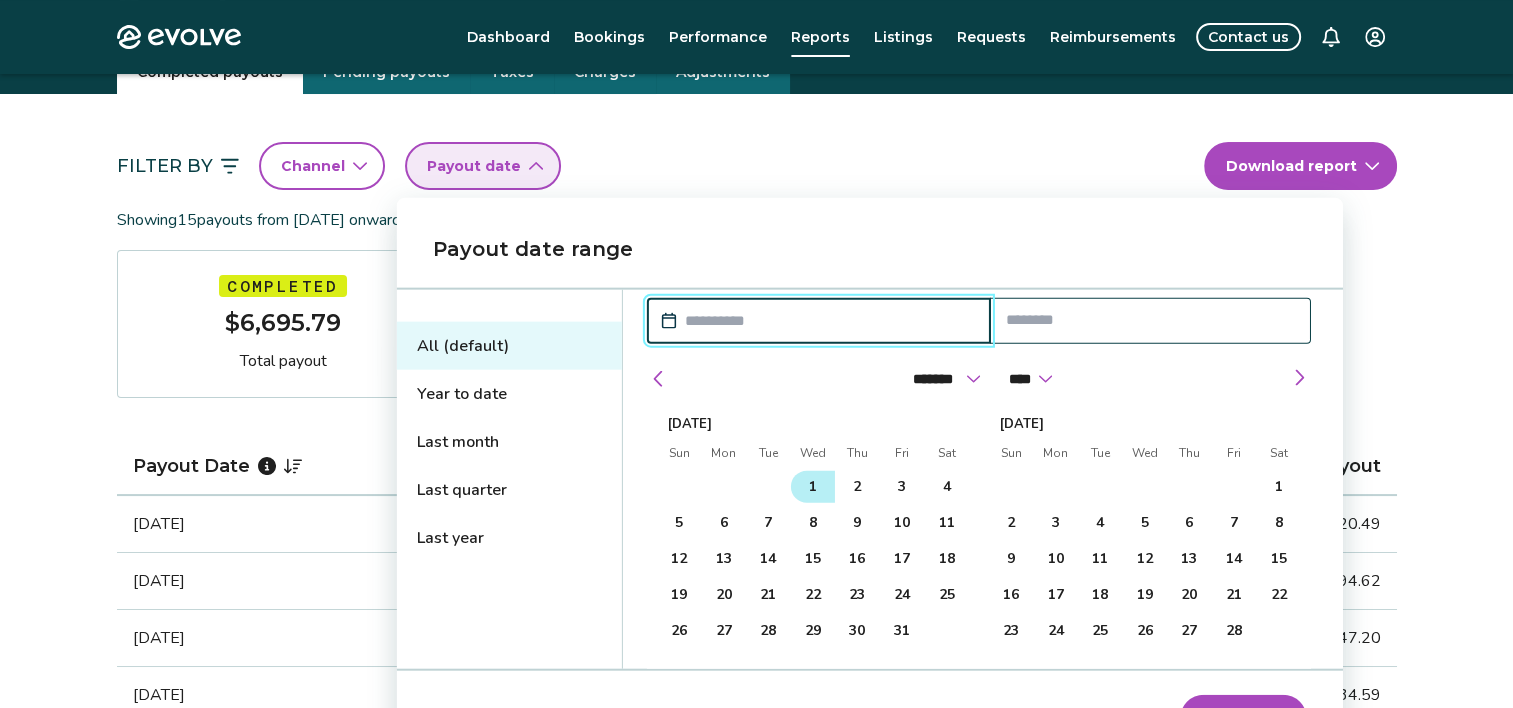 click on "1" at bounding box center (812, 487) 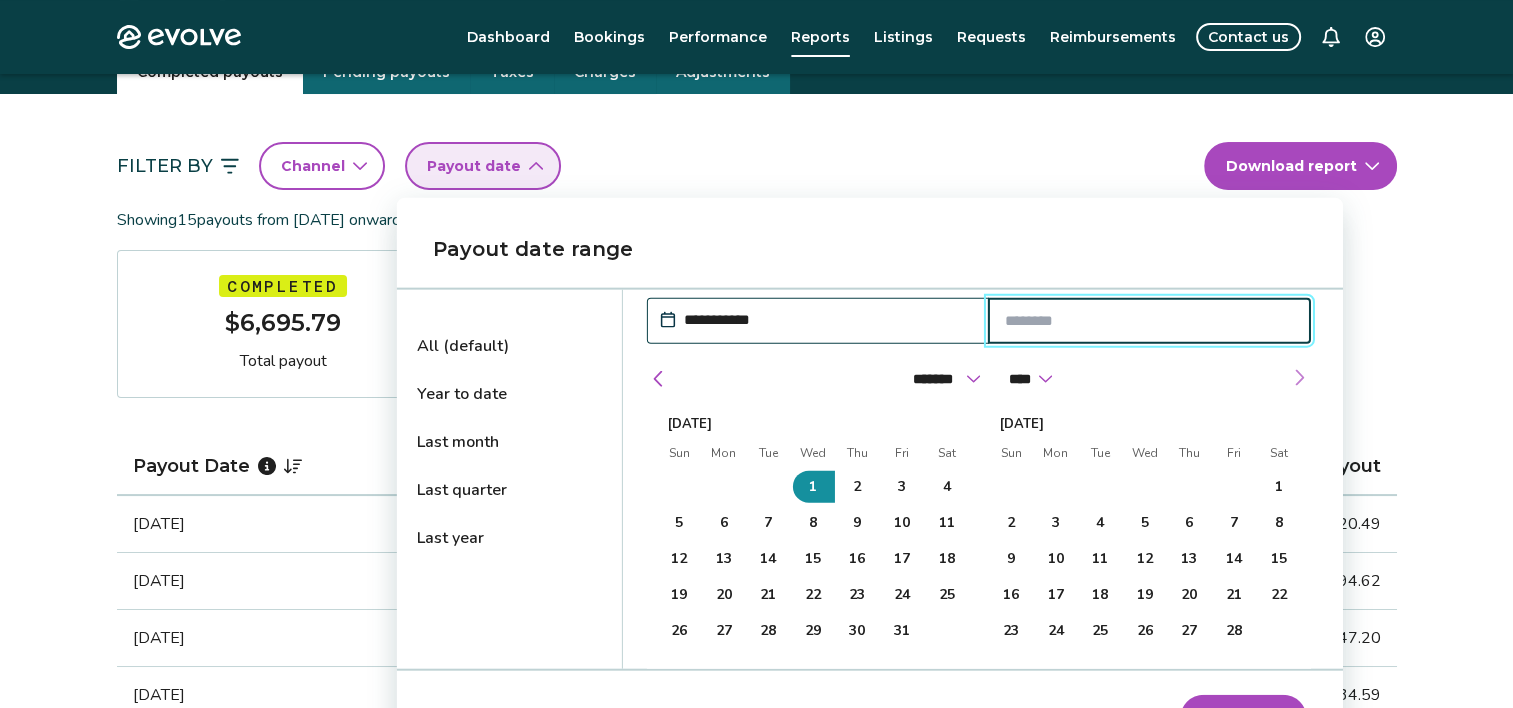 click at bounding box center [1299, 378] 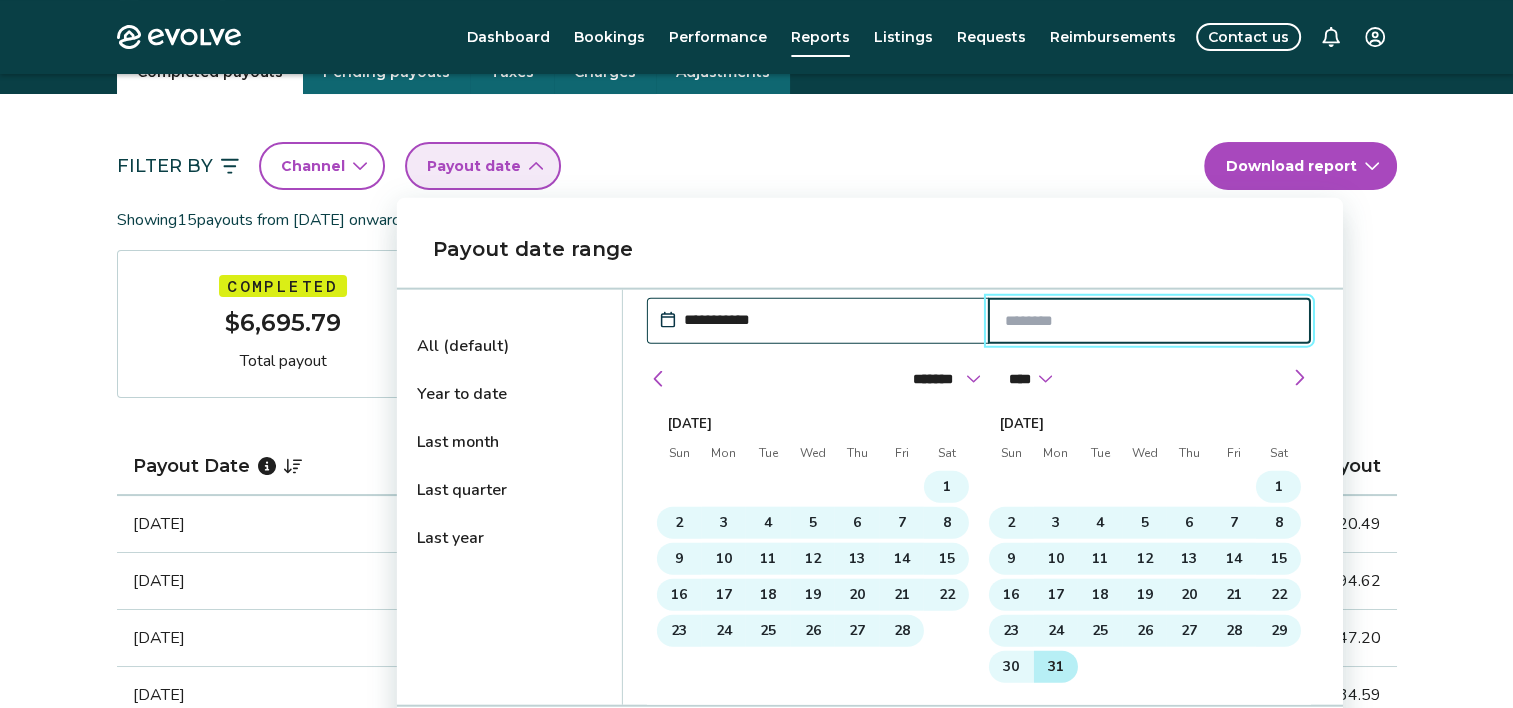 type on "**********" 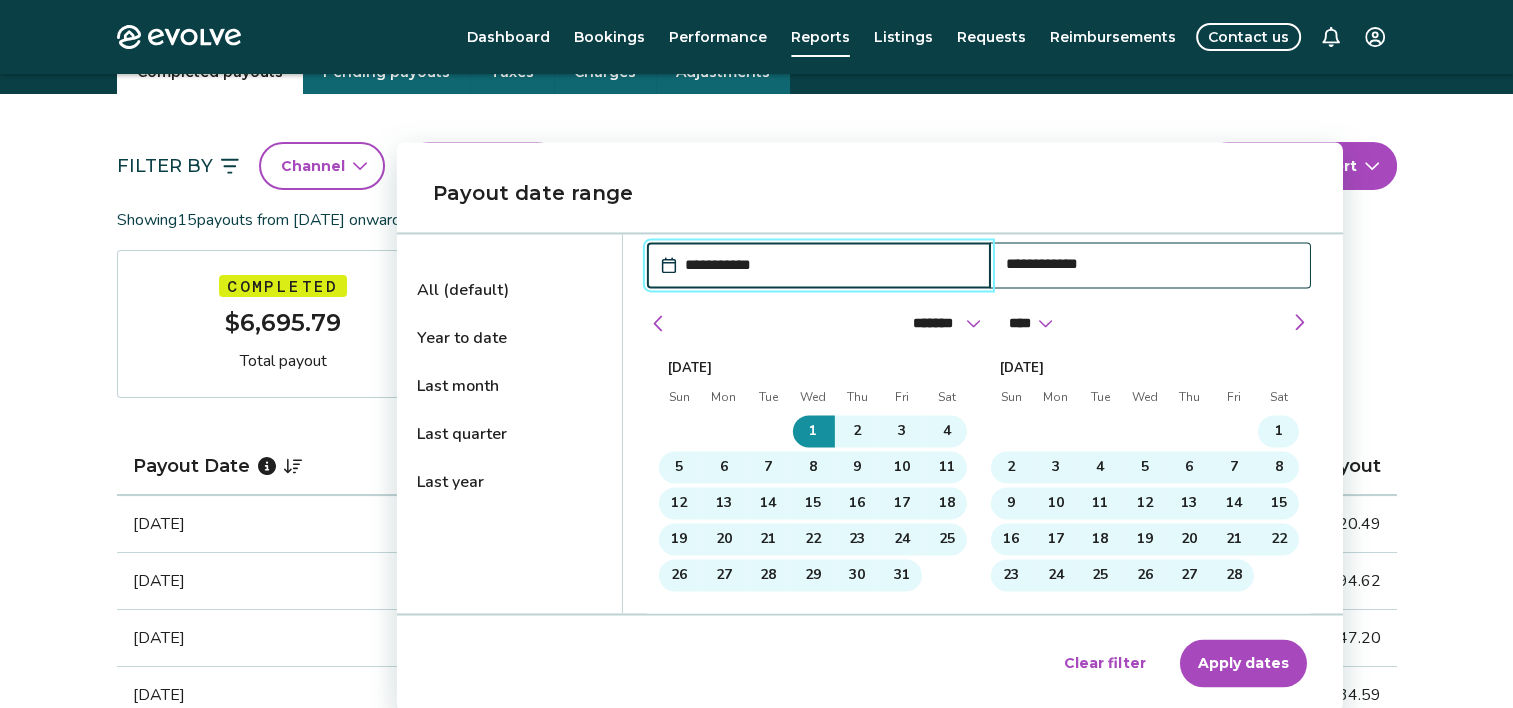 scroll, scrollTop: 174, scrollLeft: 0, axis: vertical 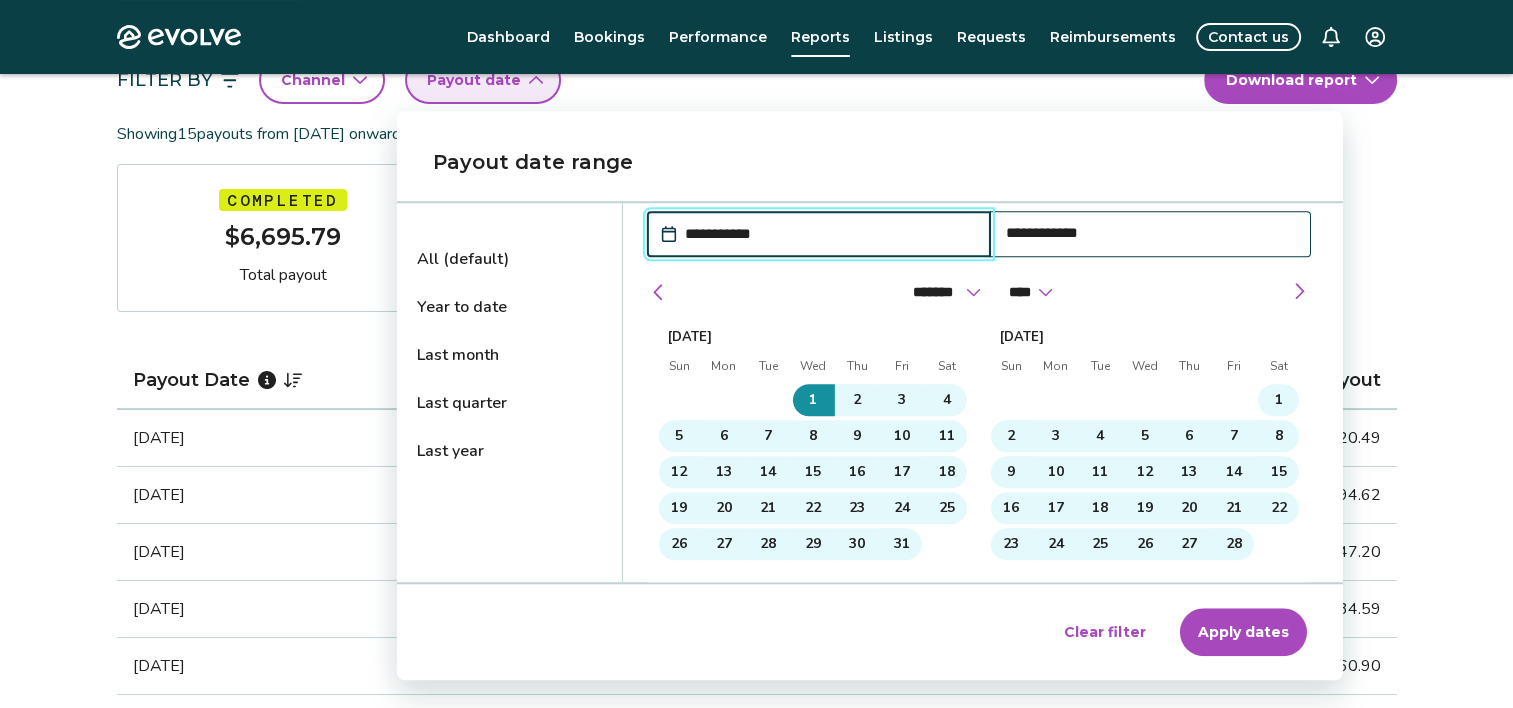 click on "Apply dates" at bounding box center (1243, 632) 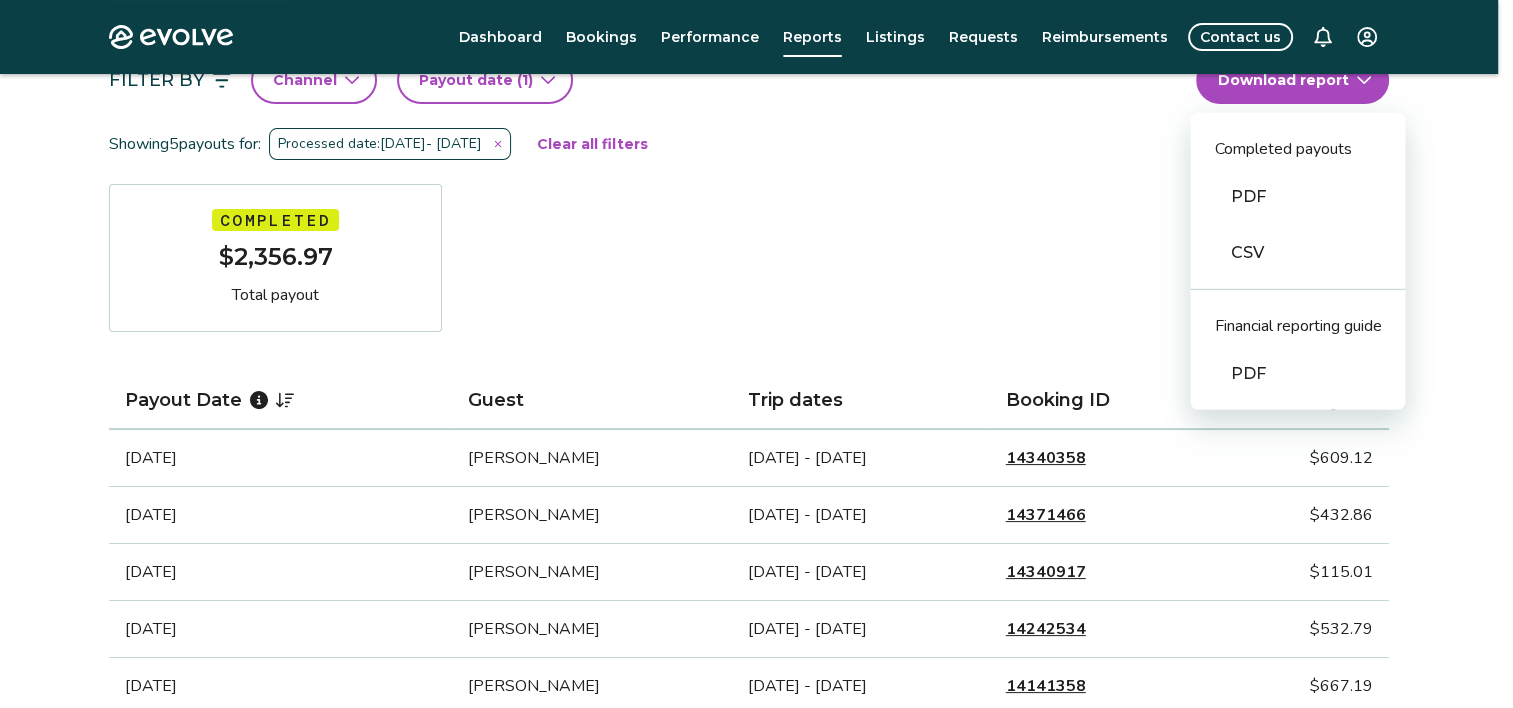 click on "Evolve Dashboard Bookings Performance Reports Listings Requests Reimbursements Contact us Reports Completed payouts Pending payouts Taxes Charges Adjustments Filter By  Channel Payout date (1) Download   report Completed payouts PDF CSV Financial reporting guide PDF Showing  5  payouts   for: Processed date:  [DATE]  -   [DATE] Clear all filters Completed $2,356.97 Total payout Payout Date Guest Trip dates Booking ID Payout [DATE] [PERSON_NAME] [DATE] - [DATE] 14340358 $609.12 [DATE] [PERSON_NAME] [DATE] - [DATE] 14371466 $432.86 [DATE] [PERSON_NAME] [DATE] - [DATE] 14340917 $115.01 [DATE] [PERSON_NAME] [DATE] - [DATE] 14242534 $532.79 [DATE] [PERSON_NAME] [DATE] - [DATE] 14141358 $667.19 Completed Payout FAQs How is my payout amount calculated? How is Evolve’s management fee calculated? When will I receive my payout? How are payouts processed for monthly stays? Completed Payout resources How Are Guest Payments Processed at Evolve?" at bounding box center (756, 642) 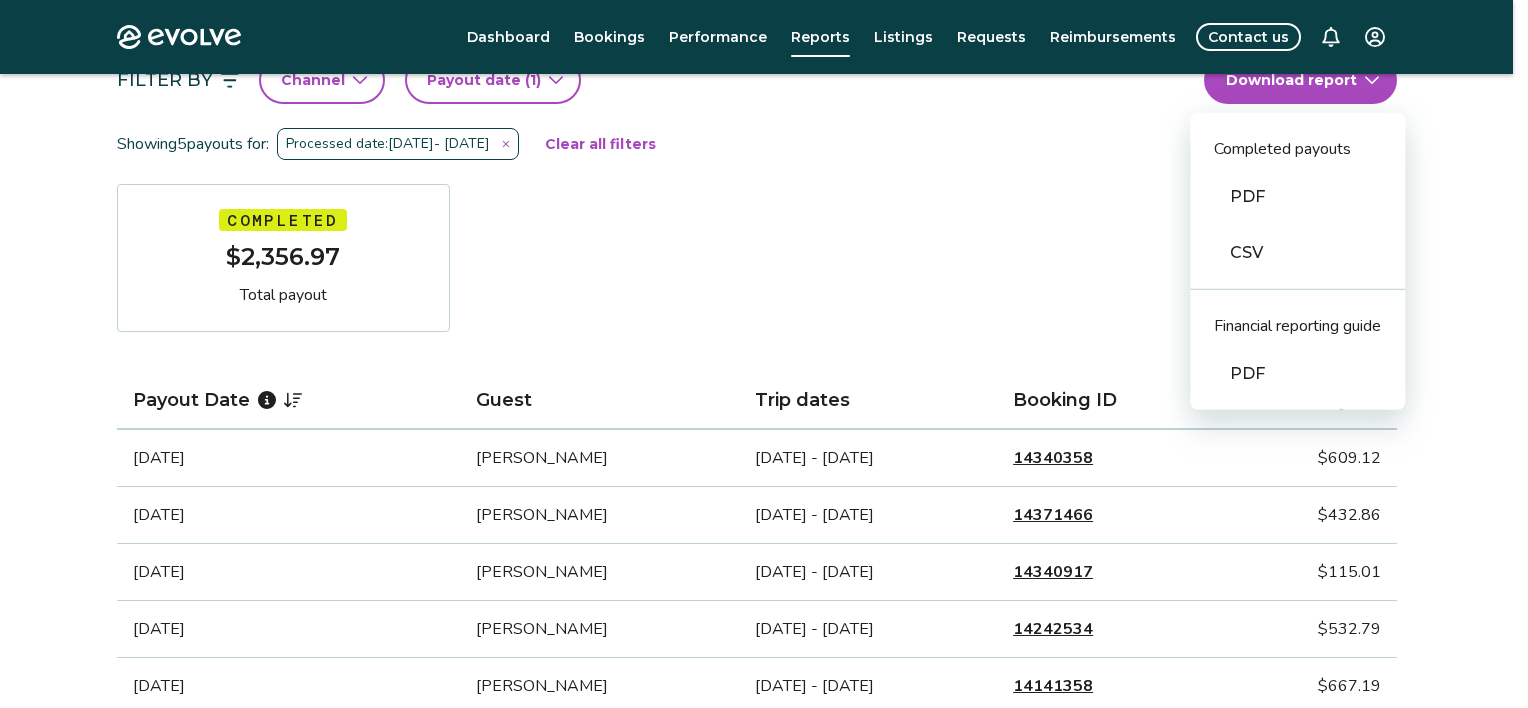 click on "PDF" at bounding box center (1297, 197) 